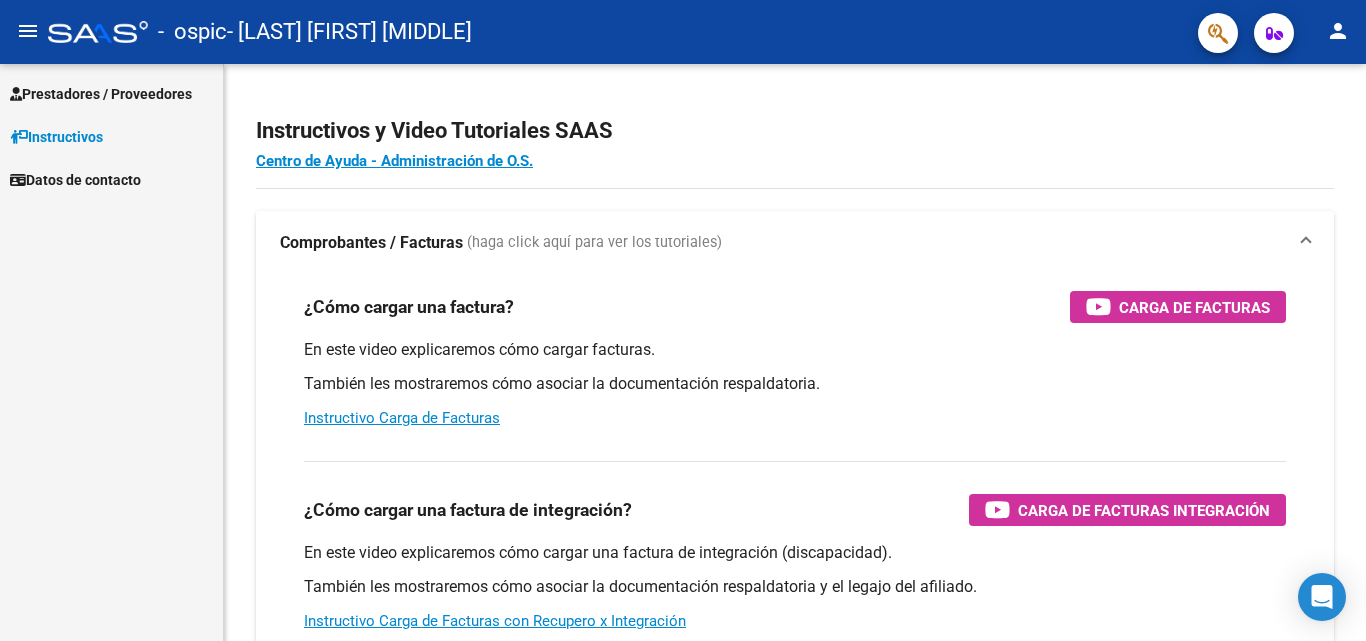 scroll, scrollTop: 0, scrollLeft: 0, axis: both 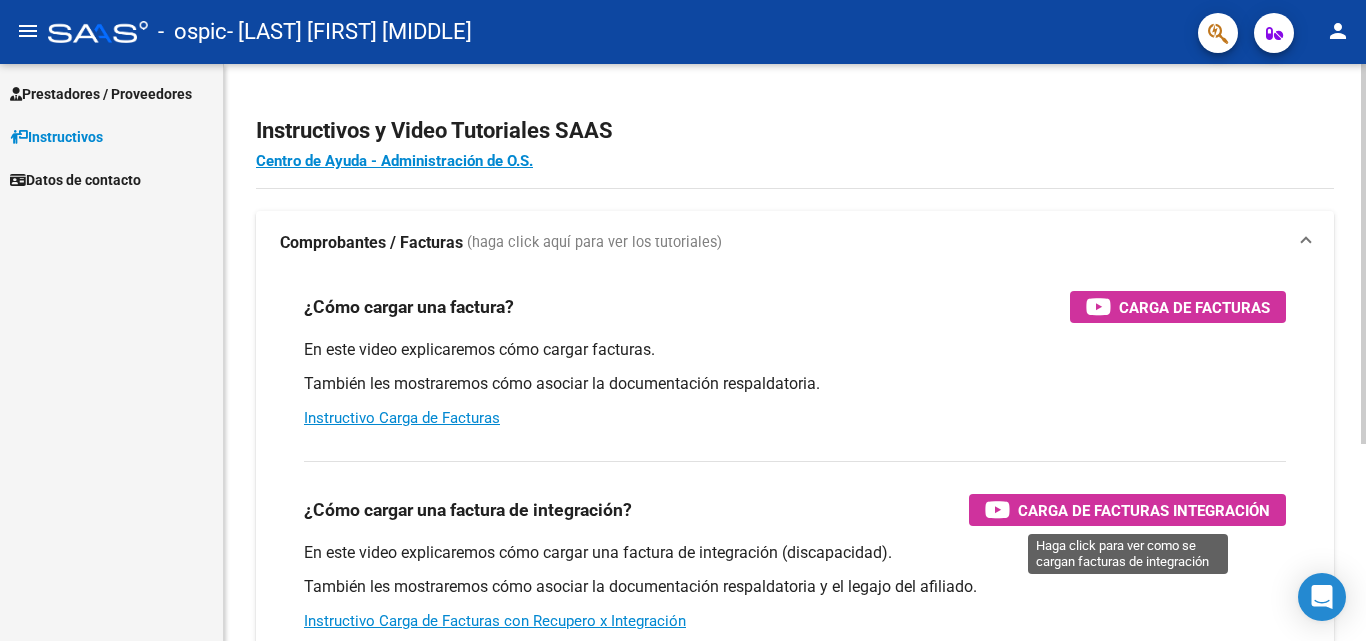 click at bounding box center (997, 509) 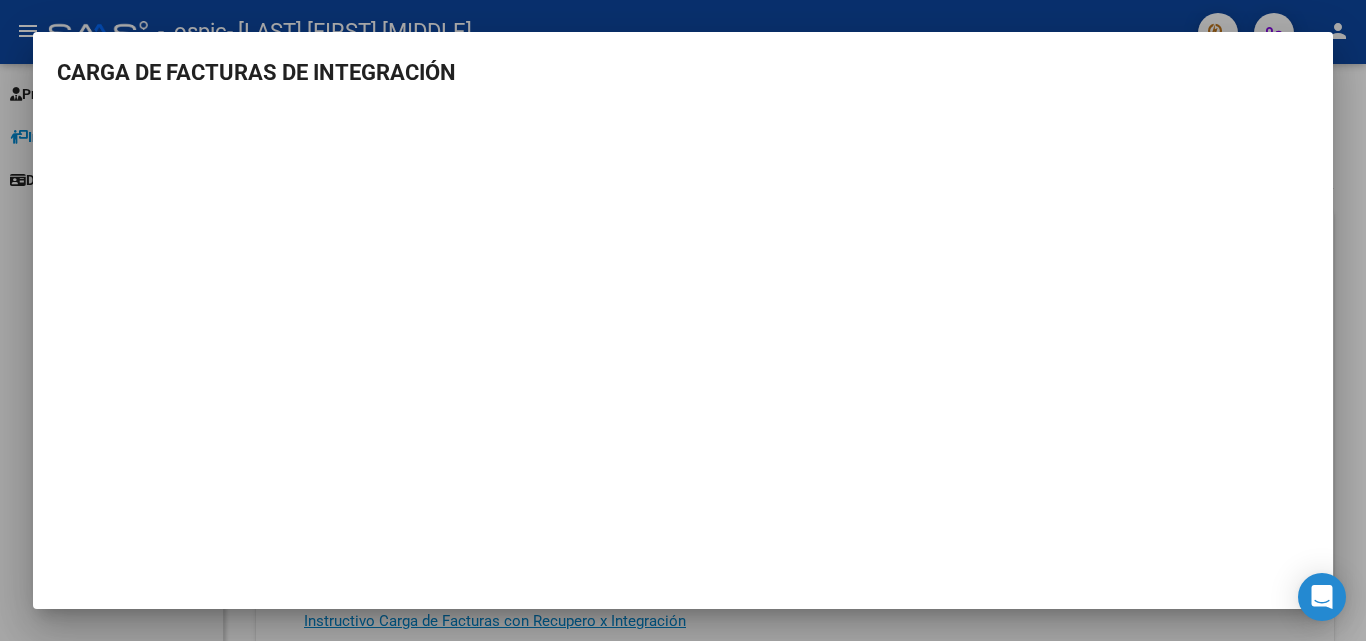 click on "CARGA DE FACTURAS DE INTEGRACIÓN" at bounding box center [683, 320] 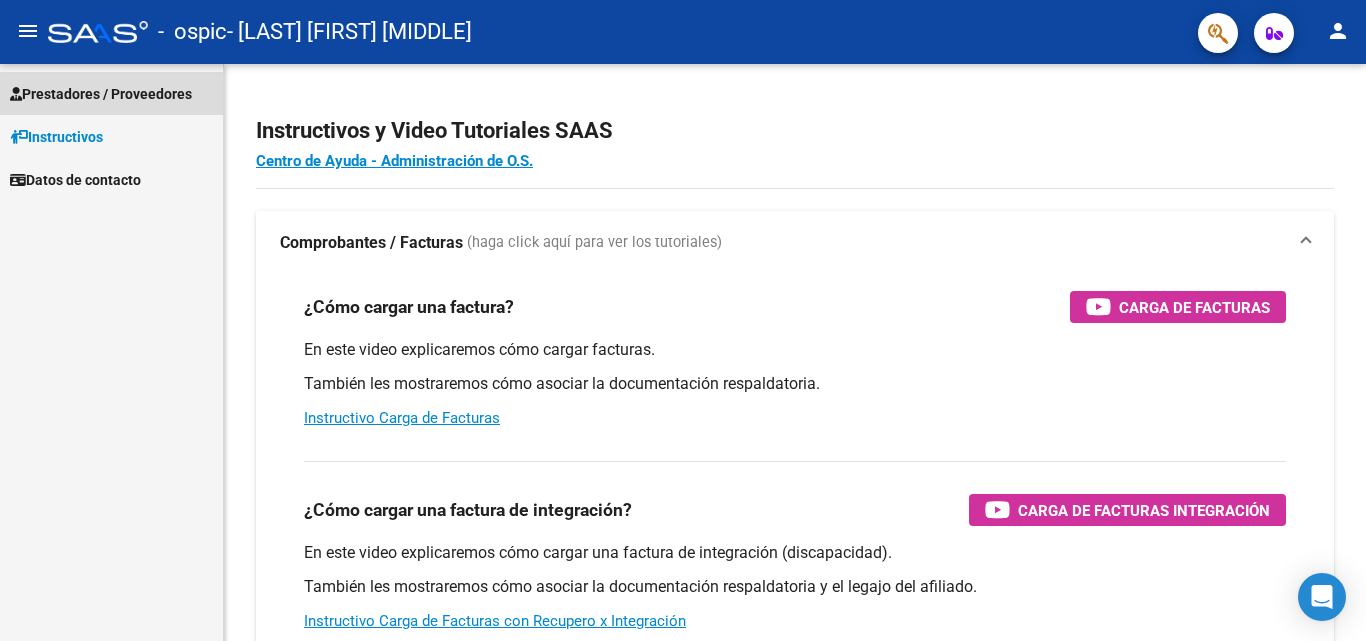 click on "Prestadores / Proveedores" at bounding box center [101, 94] 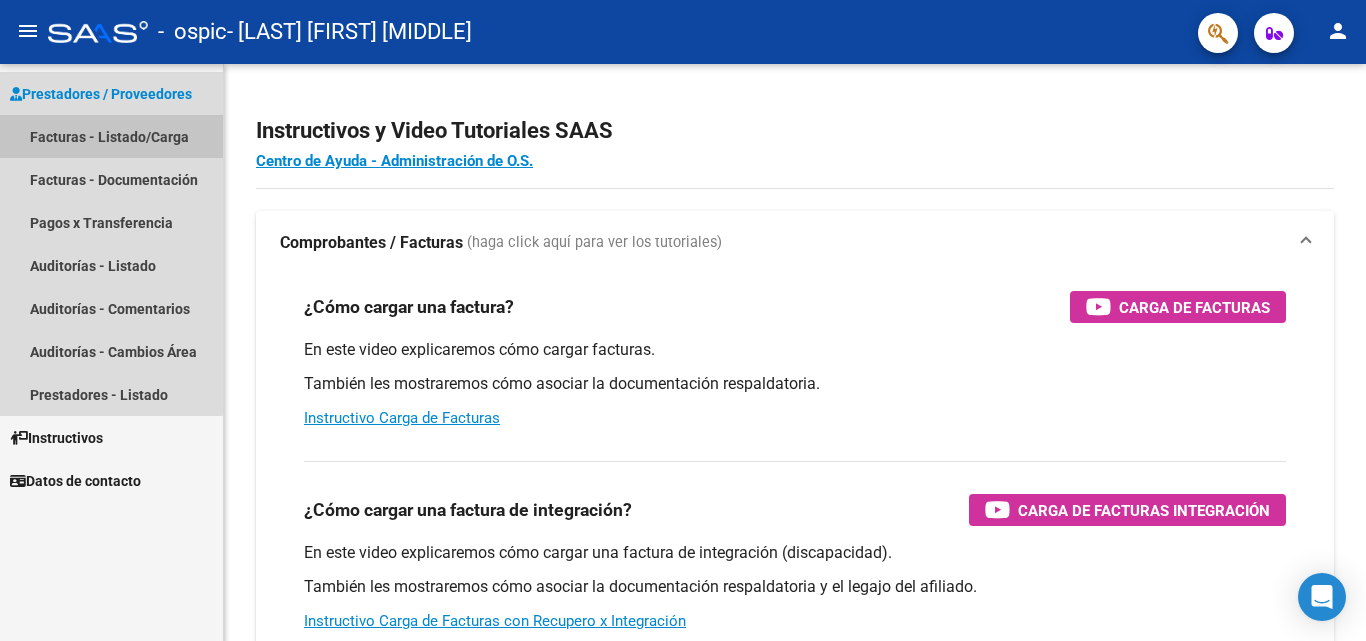 click on "Facturas - Listado/Carga" at bounding box center (111, 136) 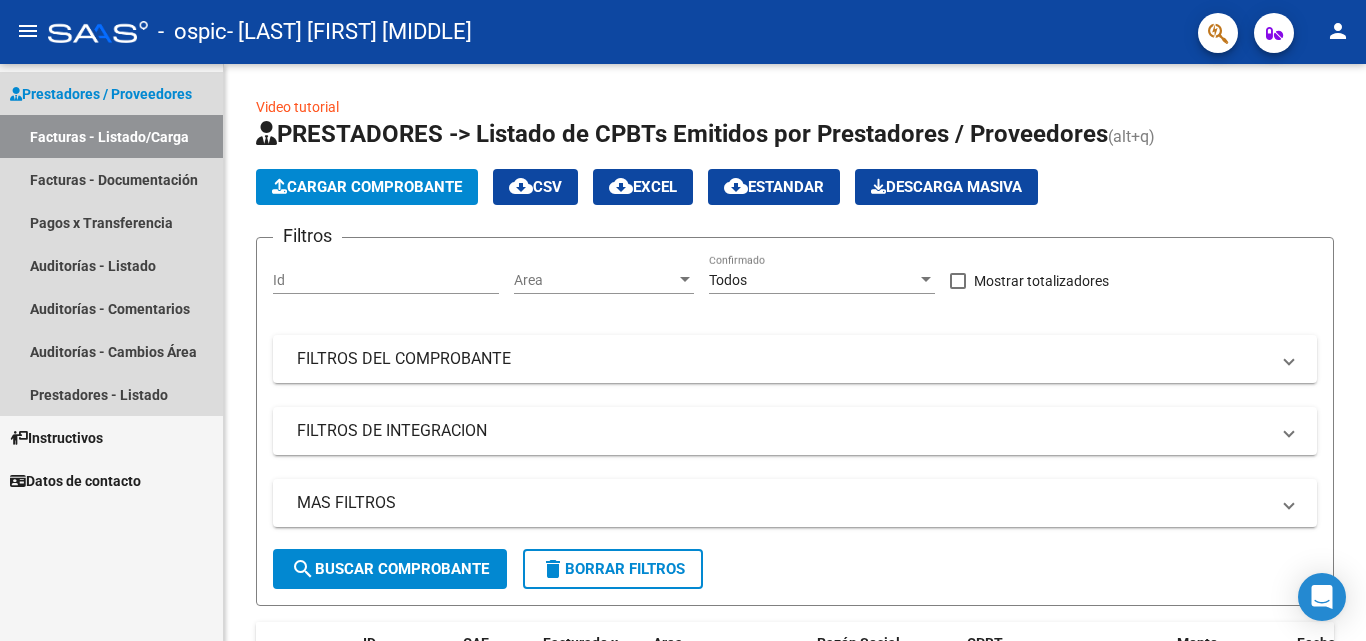 click on "Prestadores / Proveedores" at bounding box center [101, 94] 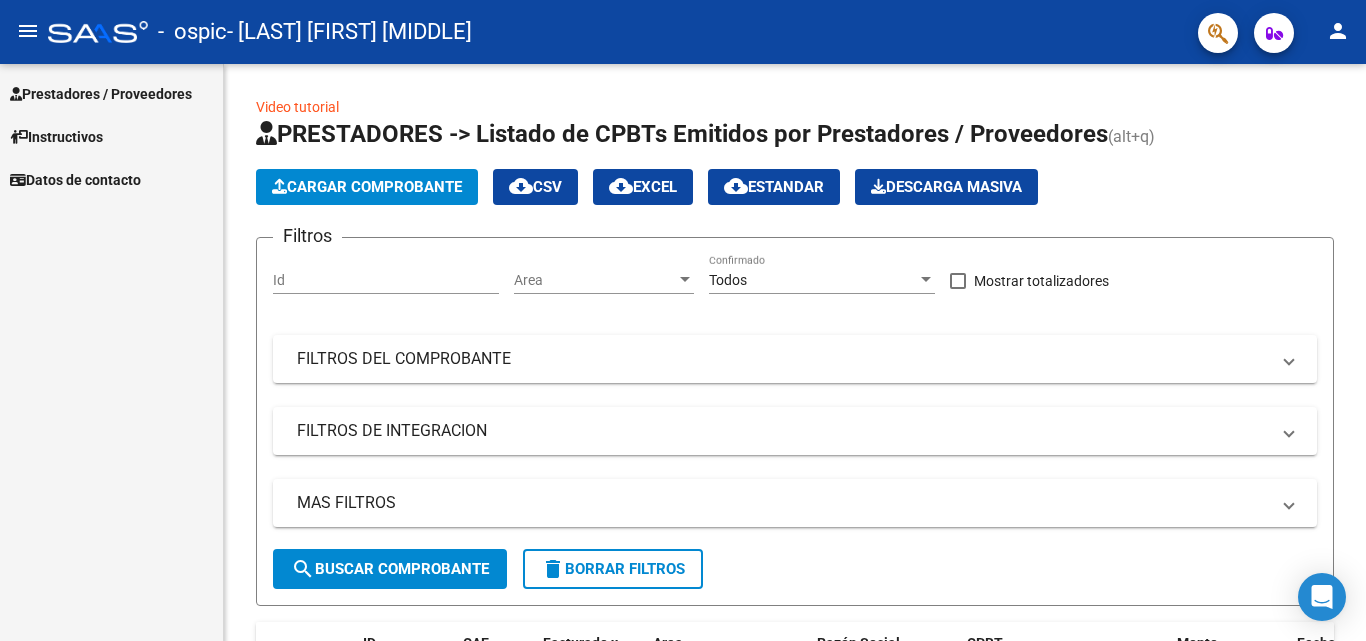 click on "Instructivos" at bounding box center (56, 137) 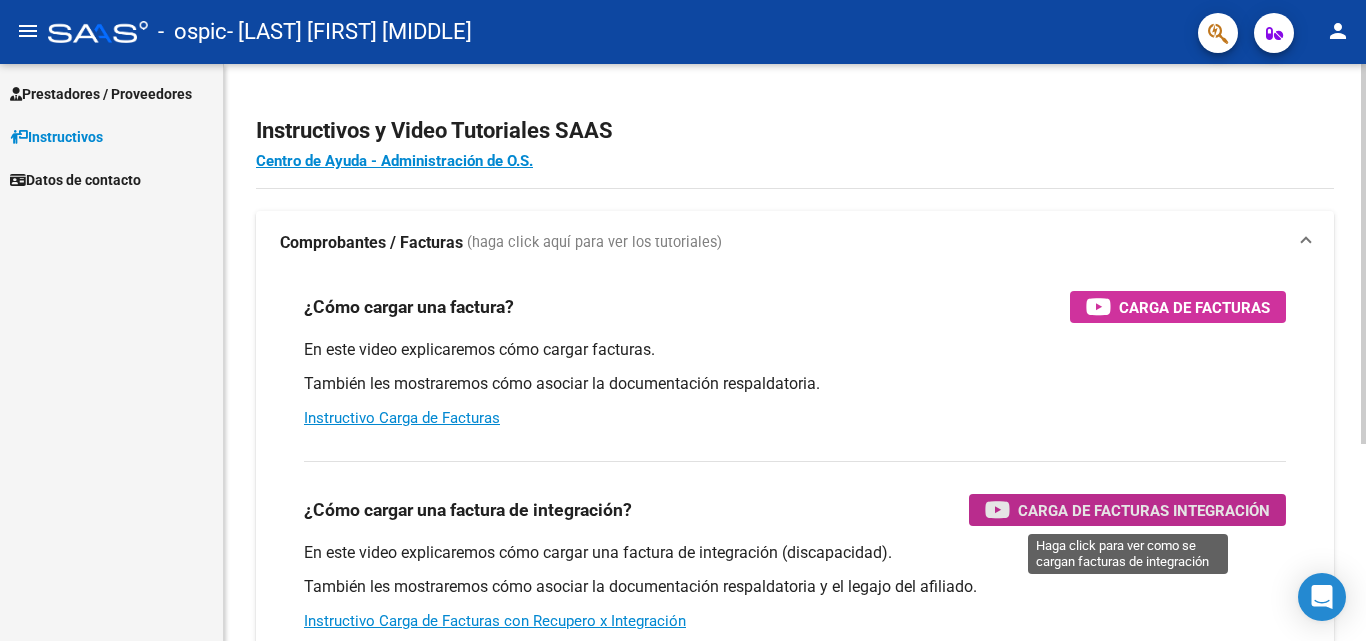 click on "Carga de Facturas Integración" at bounding box center (1144, 510) 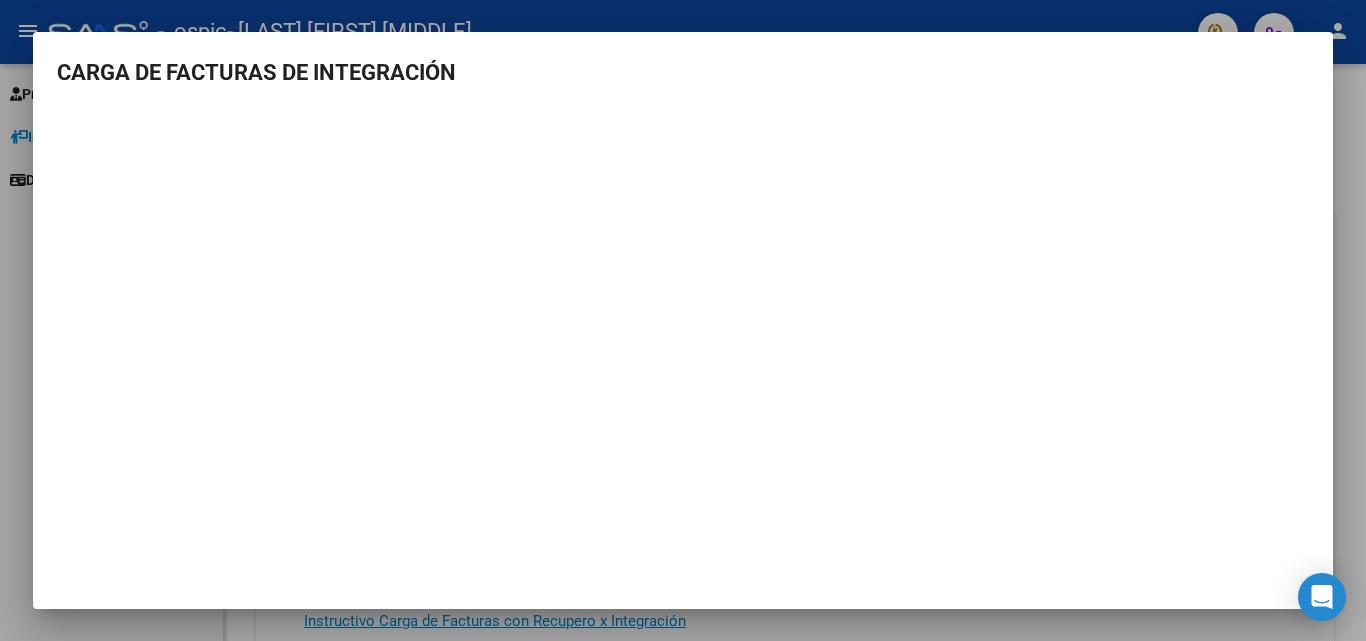 click at bounding box center [683, 320] 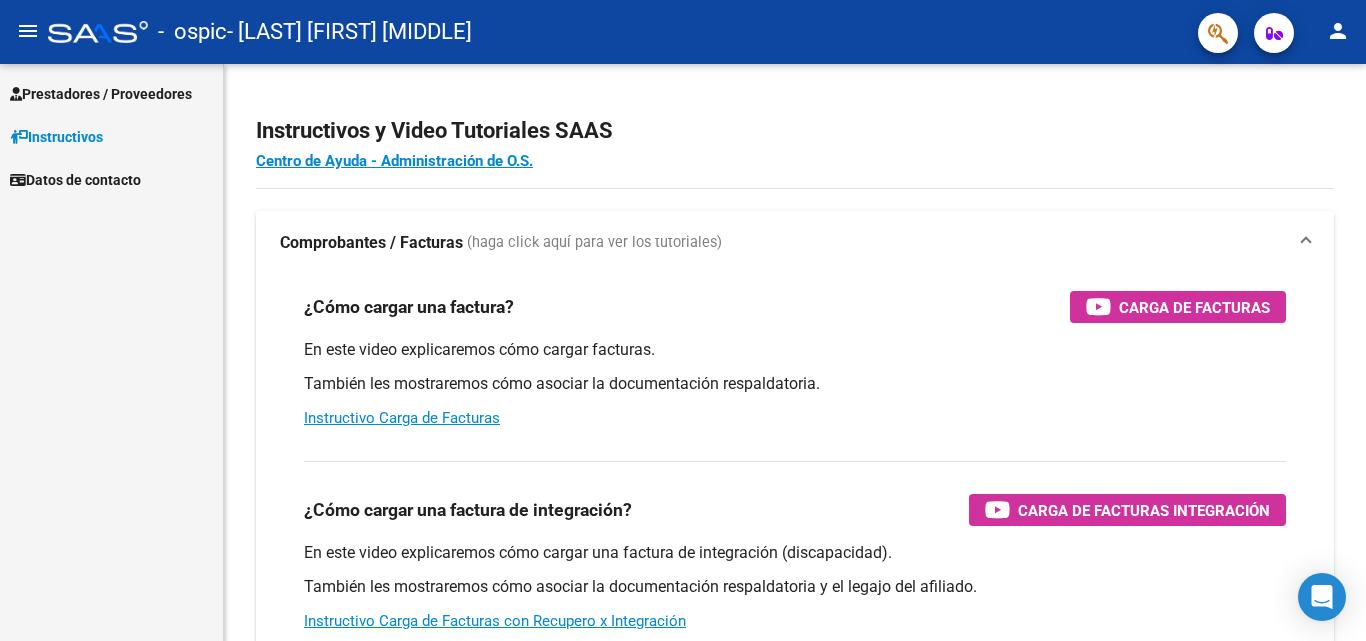 click on "Prestadores / Proveedores" at bounding box center [101, 94] 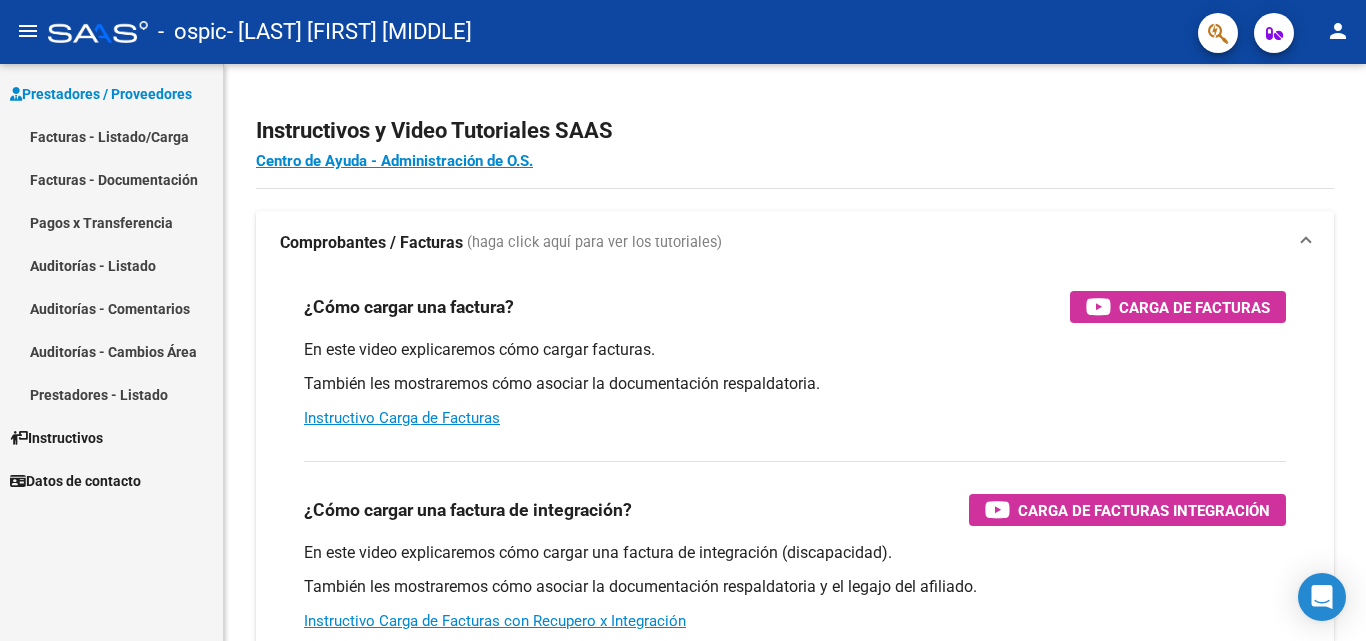 click on "Facturas - Listado/Carga" at bounding box center [111, 136] 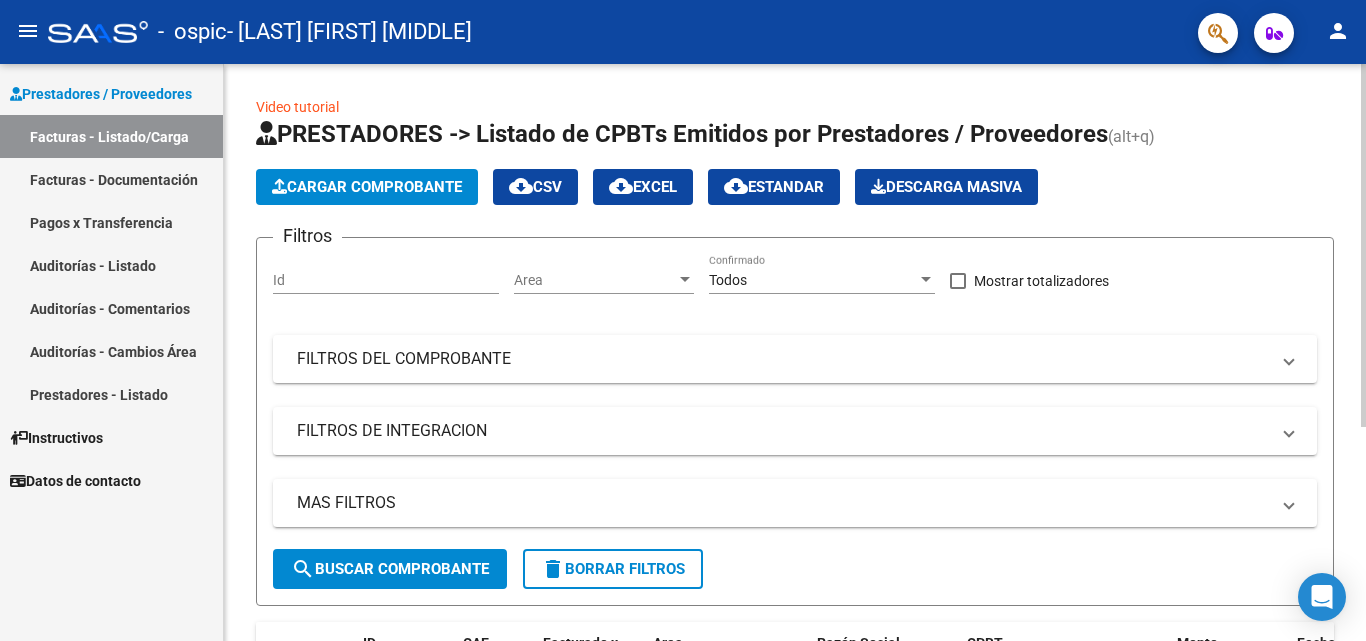 click on "Cargar Comprobante" 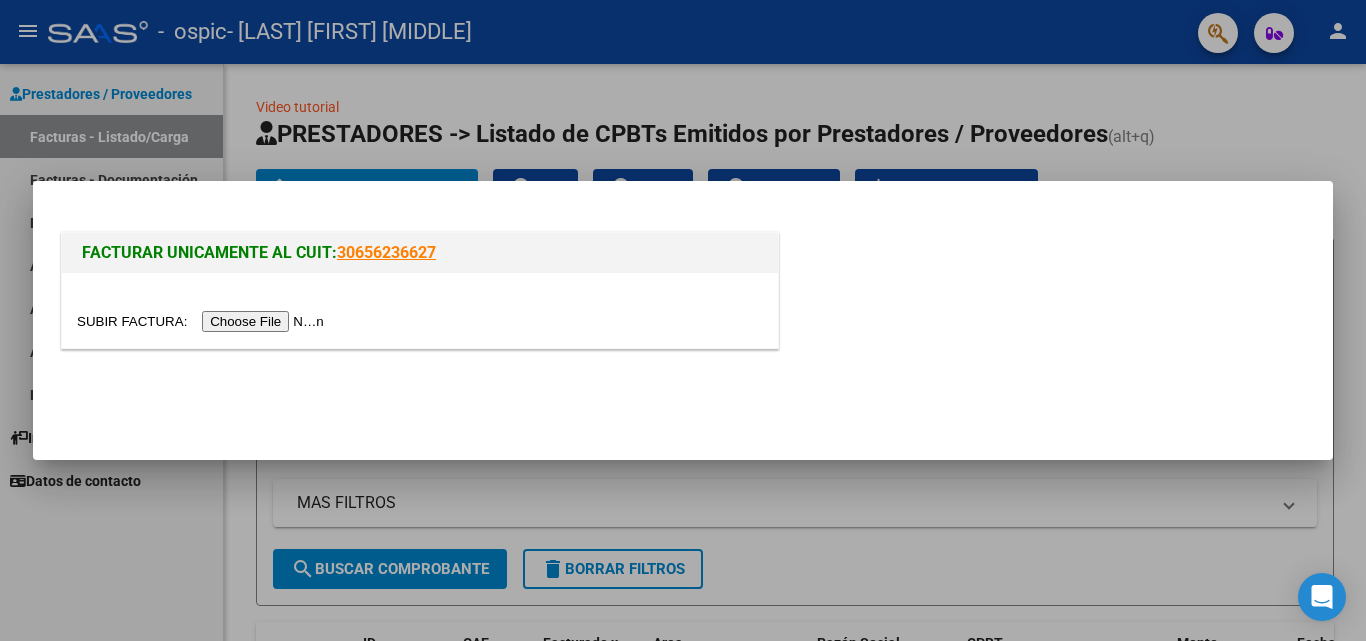 click at bounding box center [203, 321] 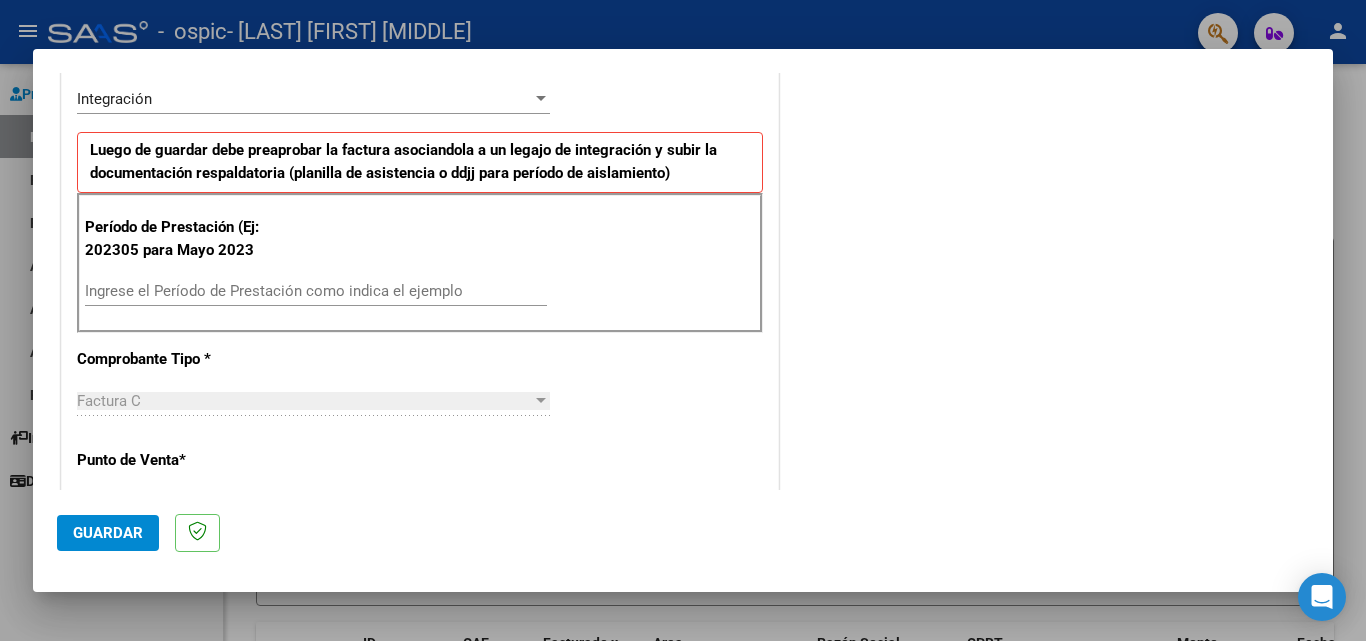 scroll, scrollTop: 479, scrollLeft: 0, axis: vertical 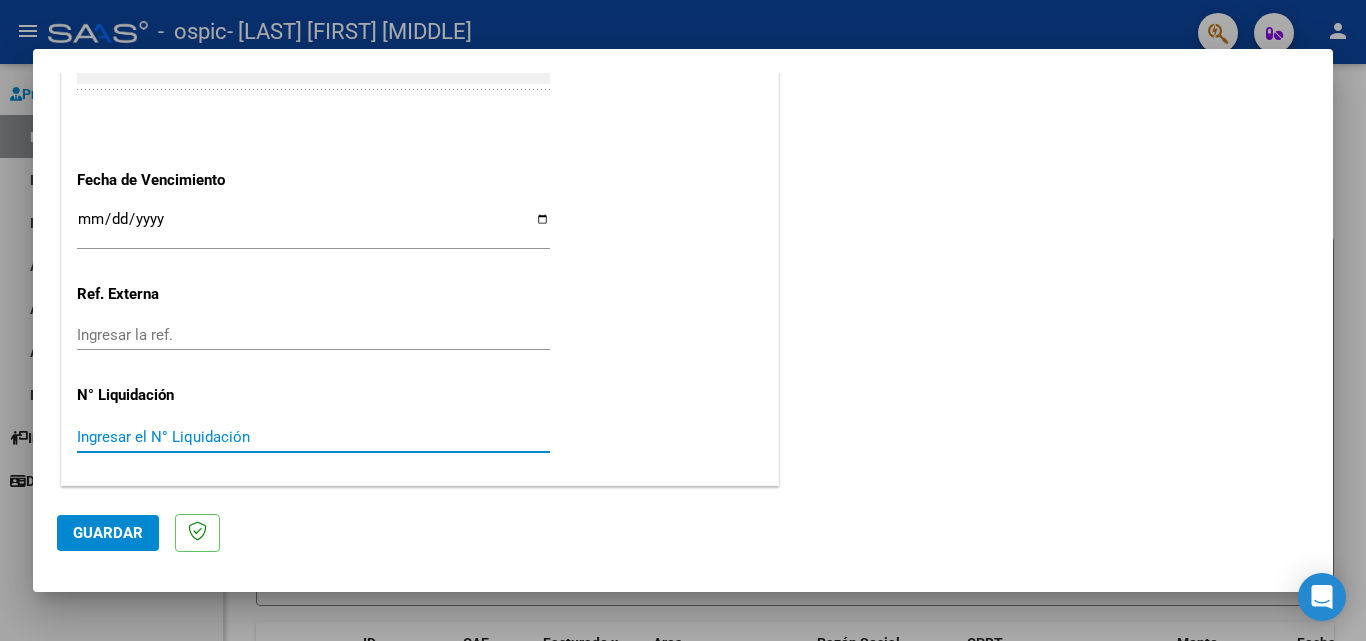 click on "Ingresar el N° Liquidación" at bounding box center [313, 437] 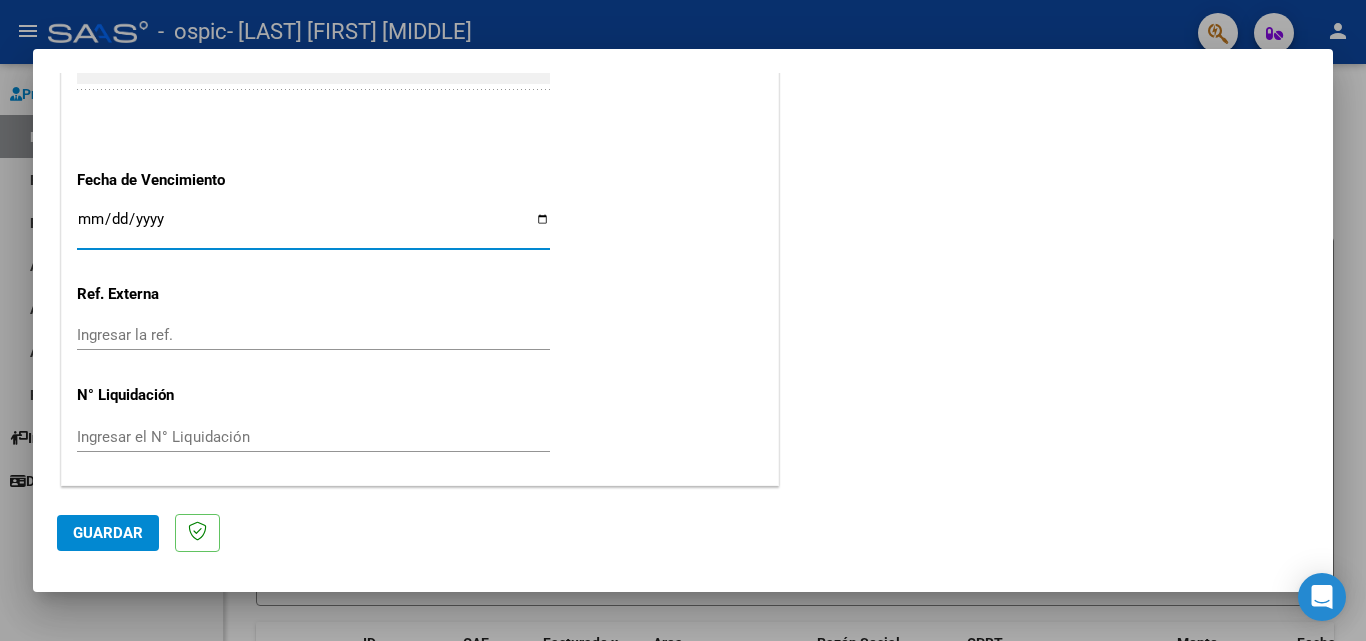 click on "Ingresar la fecha" at bounding box center (313, 227) 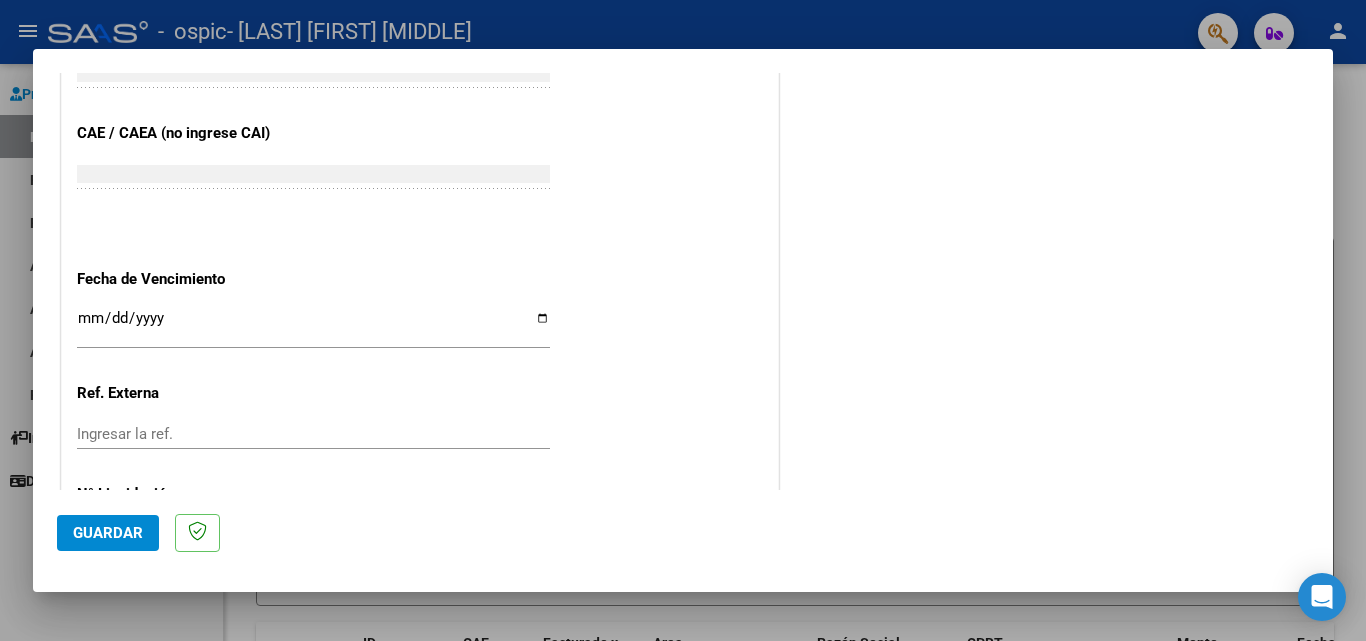 scroll, scrollTop: 1305, scrollLeft: 0, axis: vertical 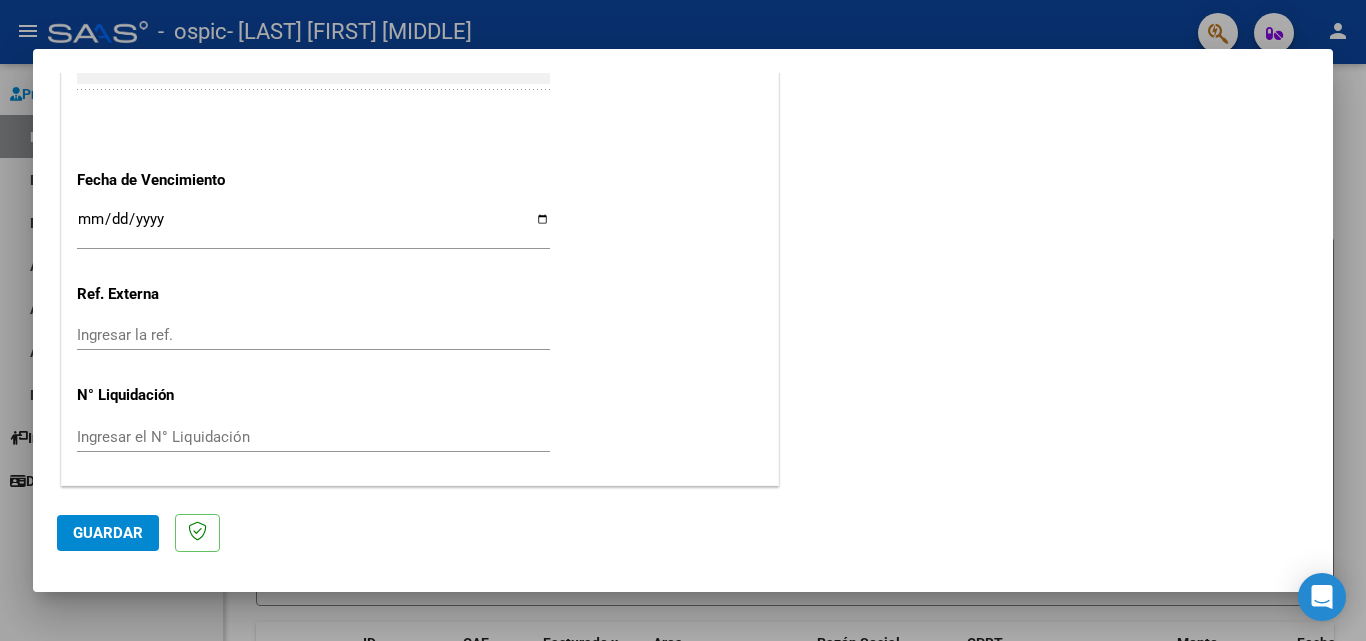 drag, startPoint x: 1293, startPoint y: 479, endPoint x: 939, endPoint y: 680, distance: 407.08353 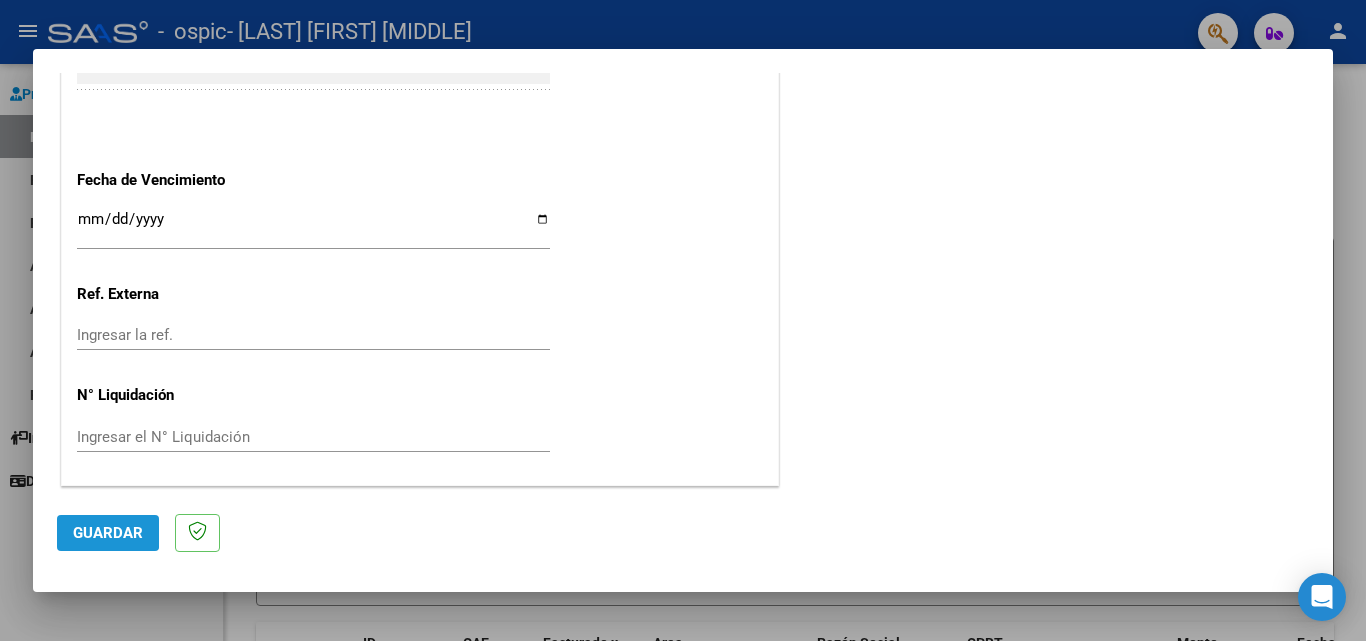 click on "Guardar" 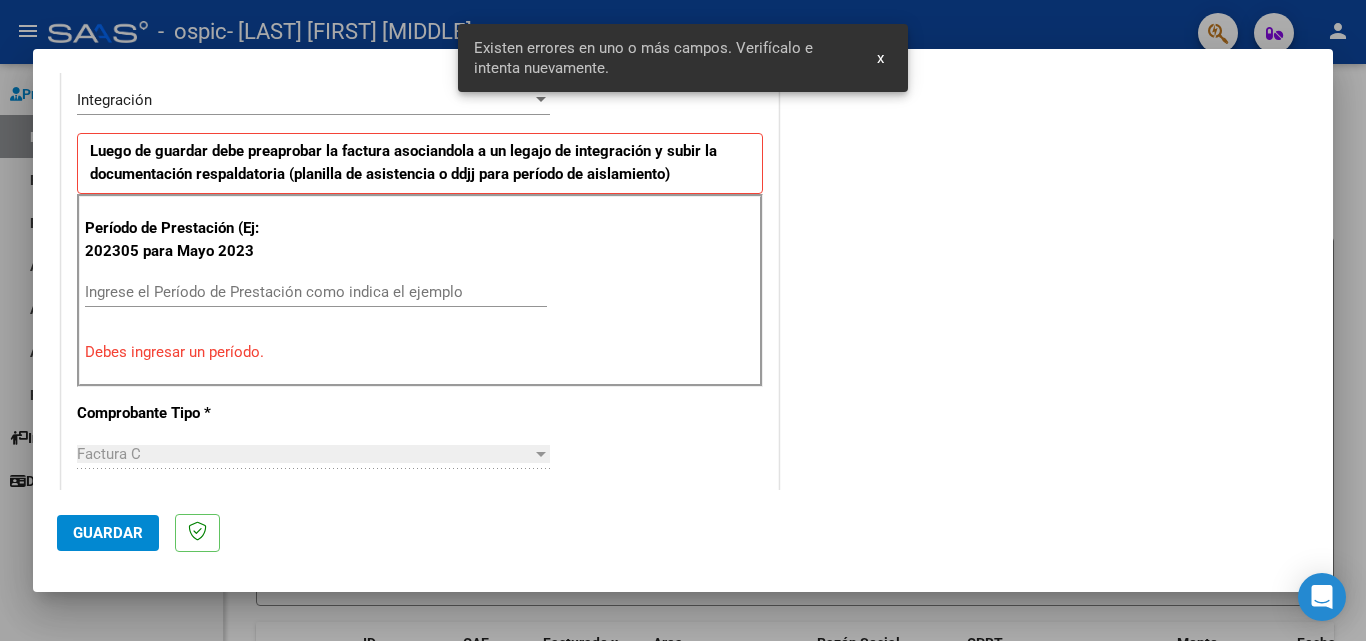 scroll, scrollTop: 451, scrollLeft: 0, axis: vertical 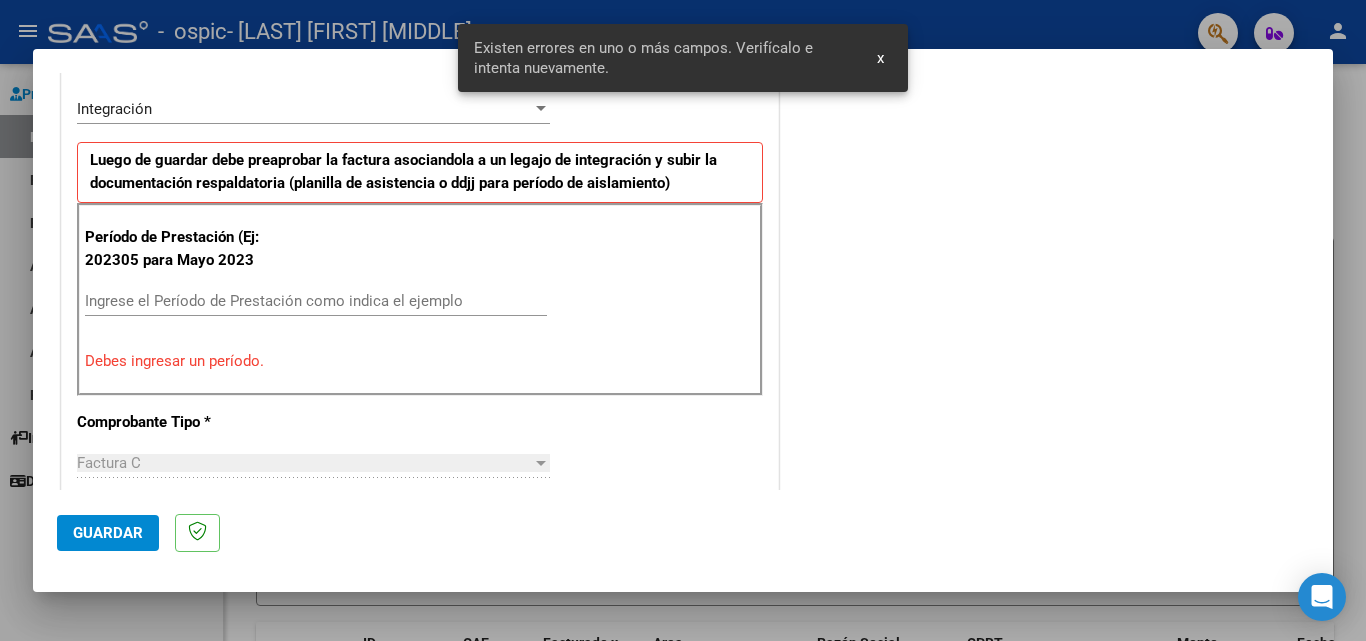 click on "Factura C" at bounding box center [304, 463] 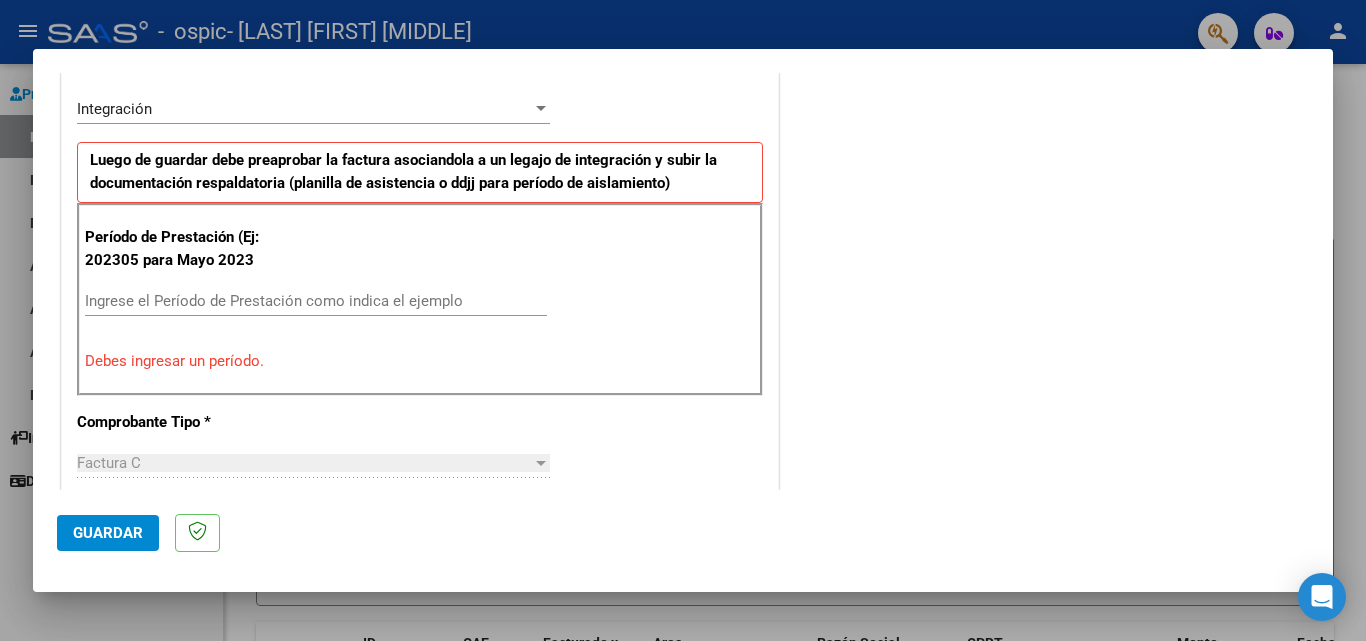 click on "Ingrese el Período de Prestación como indica el ejemplo" at bounding box center (316, 301) 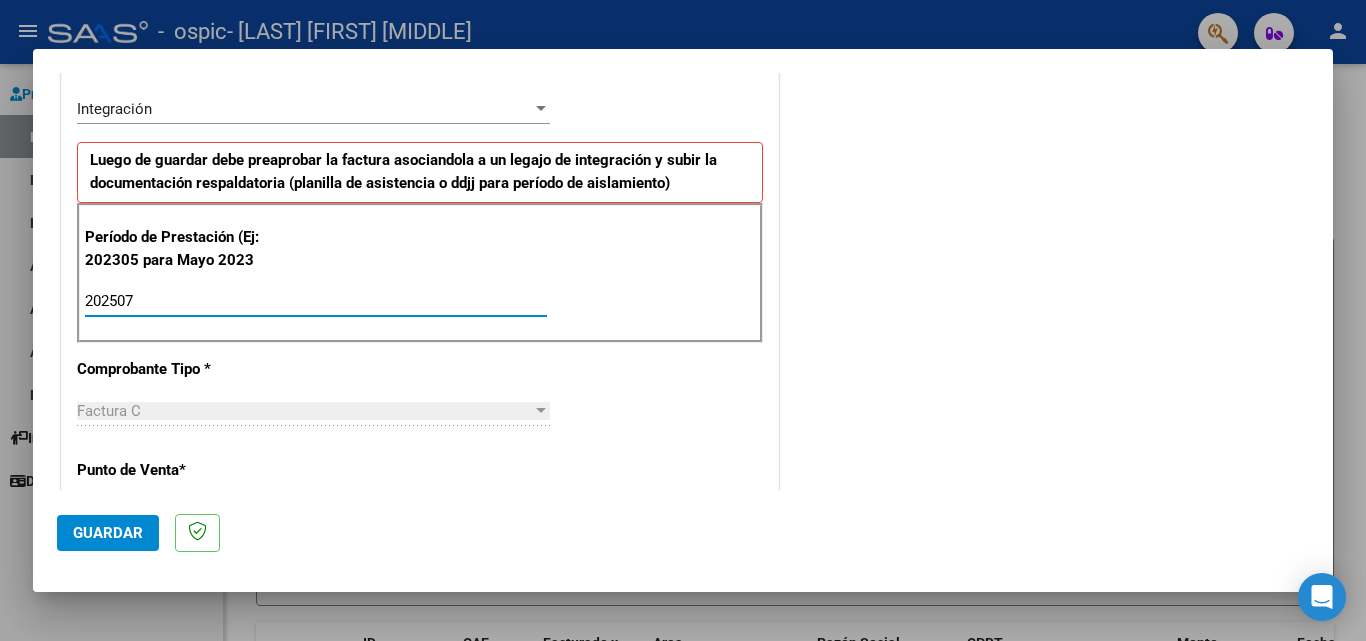 type on "202507" 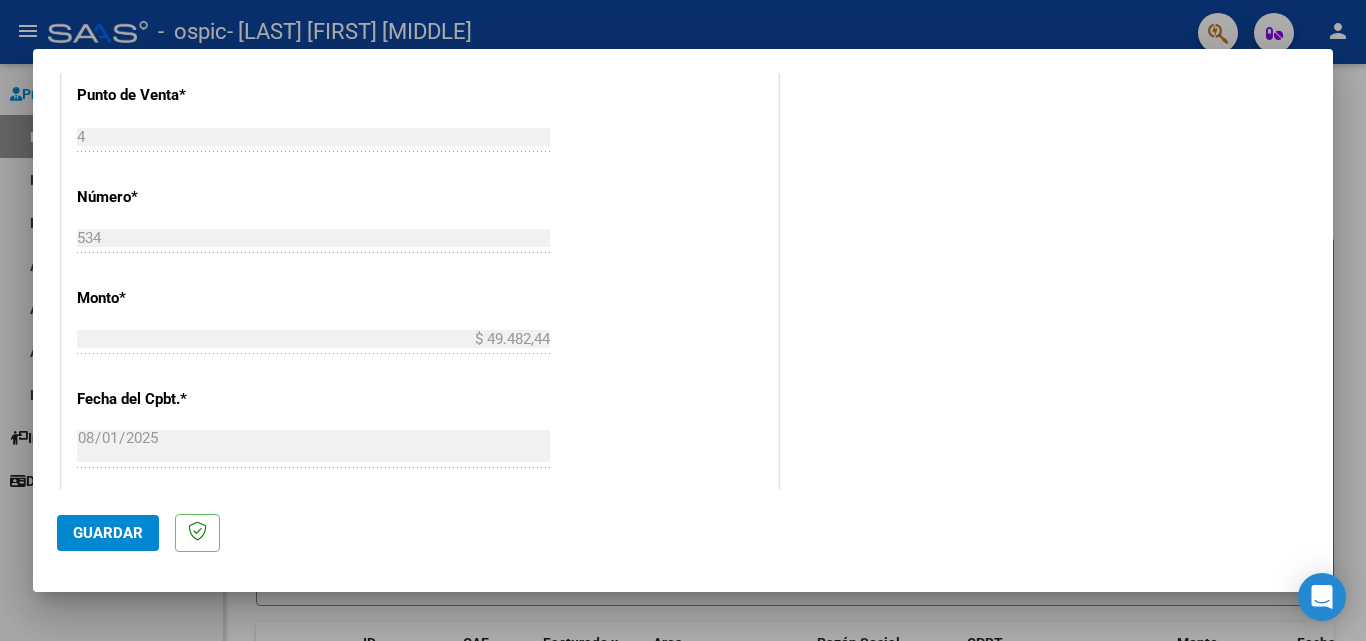 scroll, scrollTop: 875, scrollLeft: 0, axis: vertical 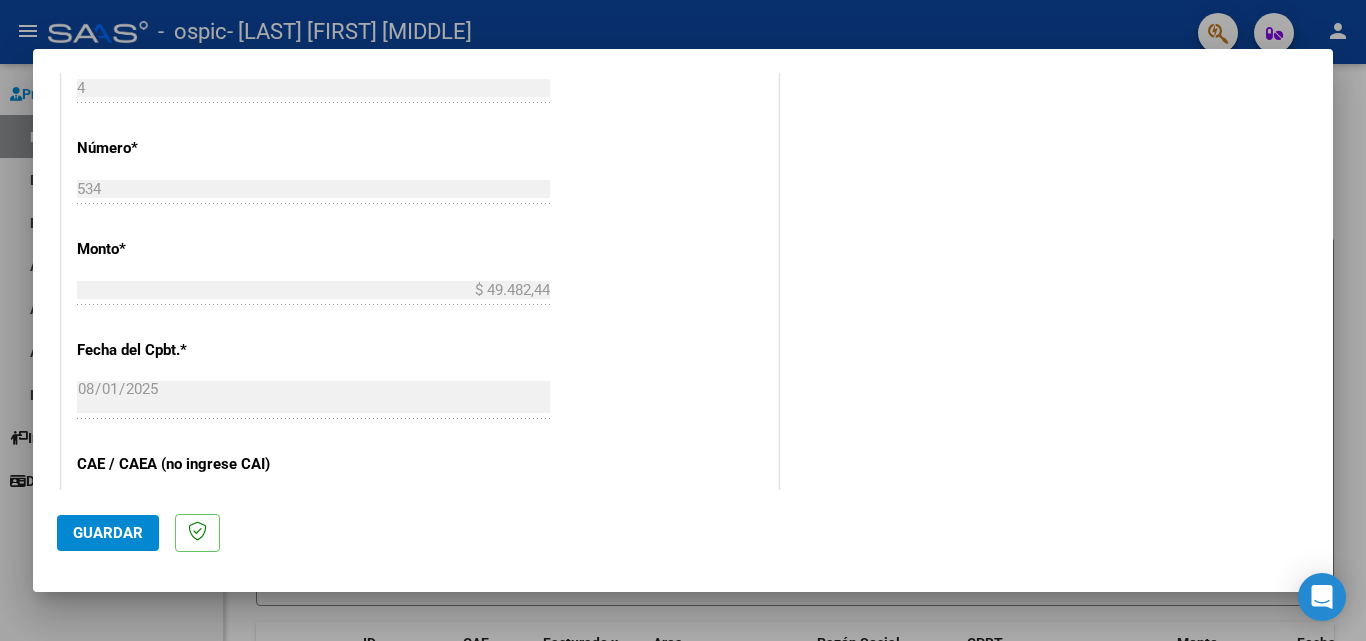 drag, startPoint x: 1309, startPoint y: 307, endPoint x: 1301, endPoint y: 347, distance: 40.792156 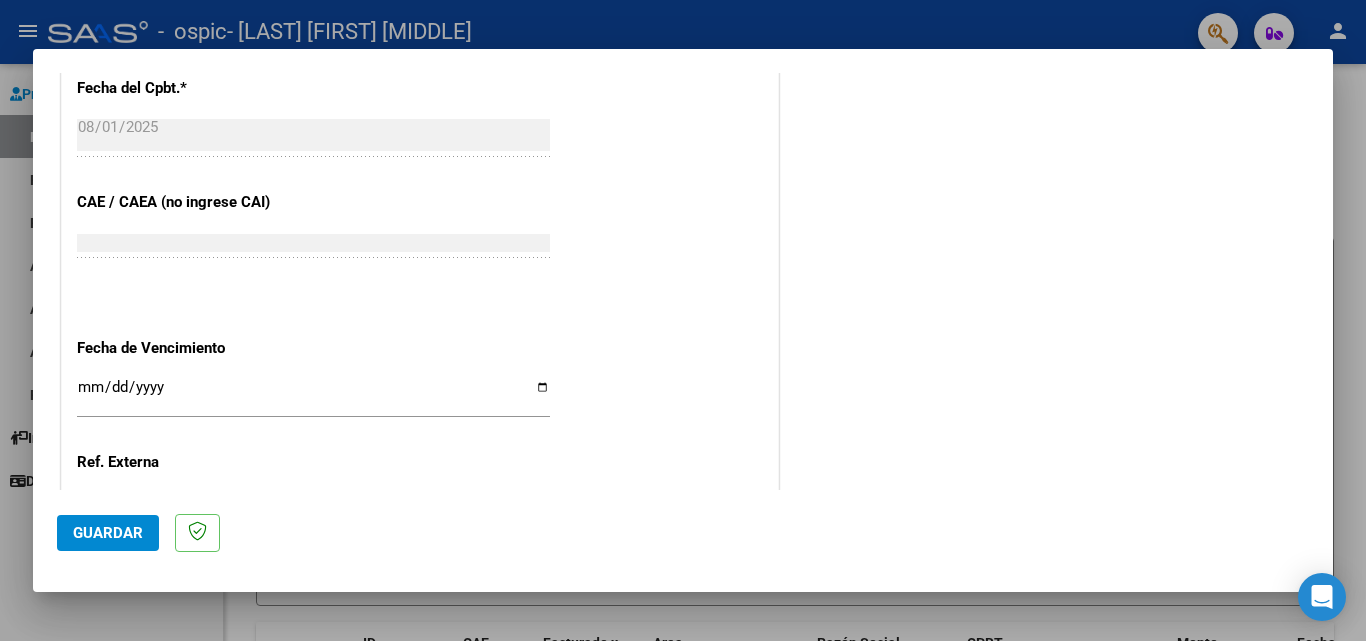 scroll, scrollTop: 1214, scrollLeft: 0, axis: vertical 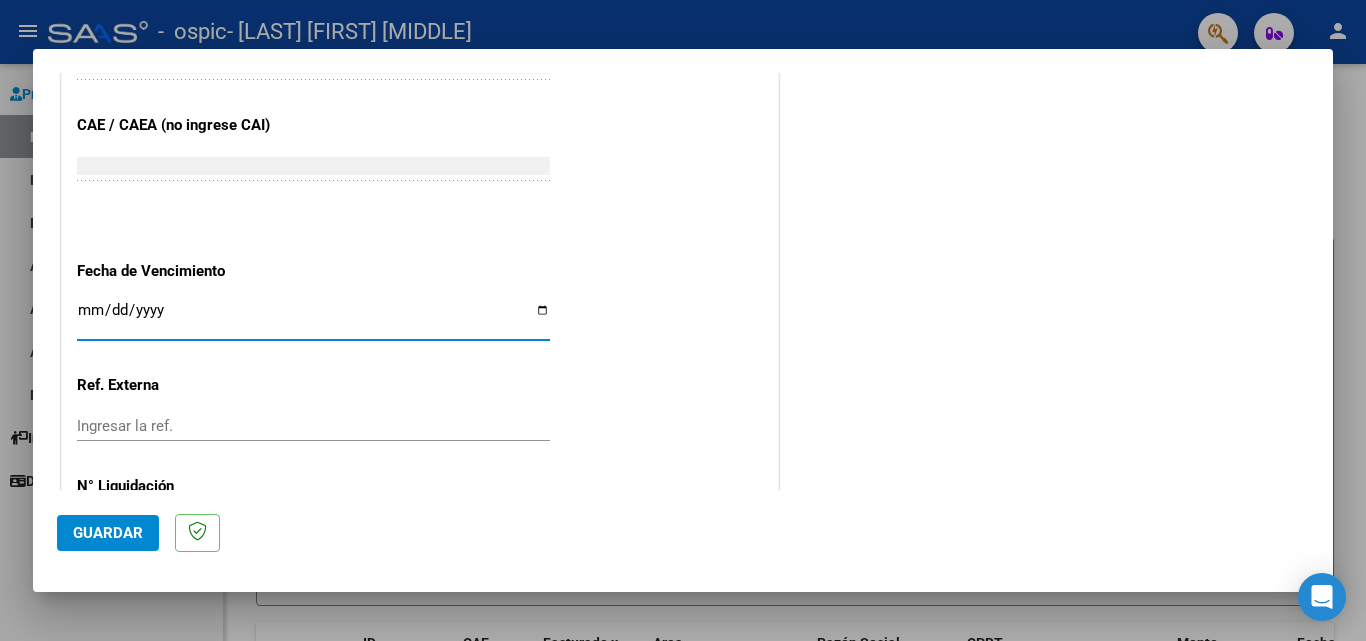 click on "Ingresar la fecha" at bounding box center (313, 318) 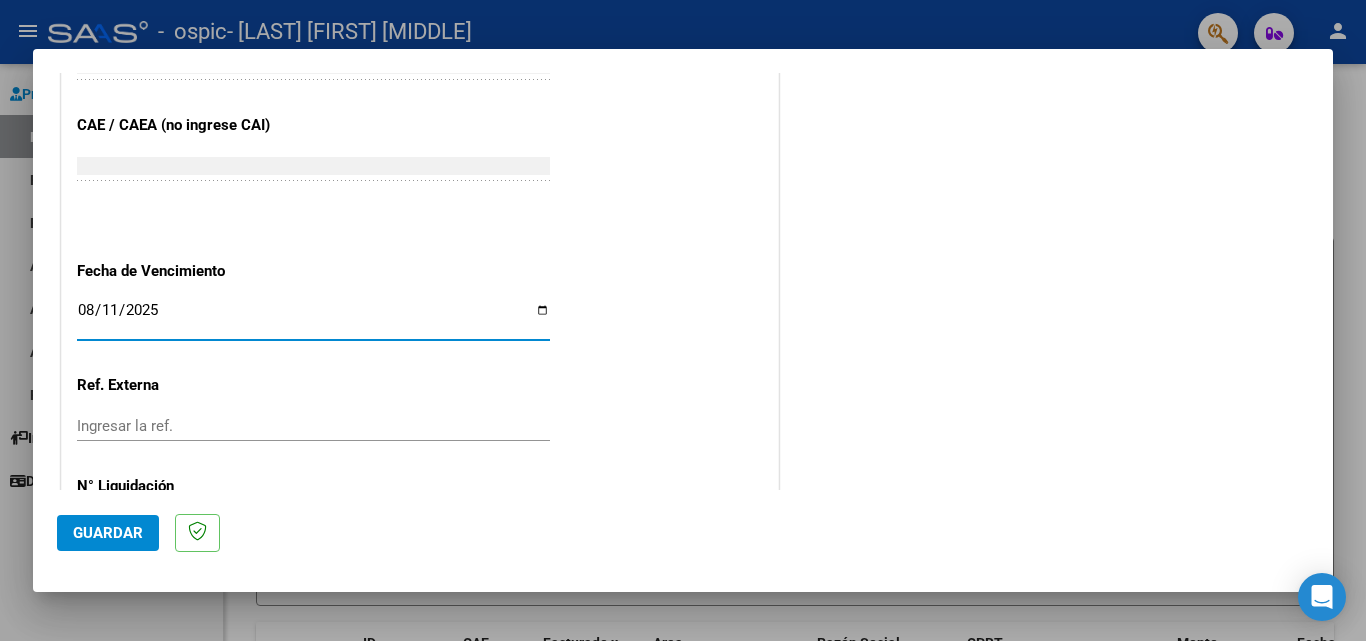 type on "2025-08-11" 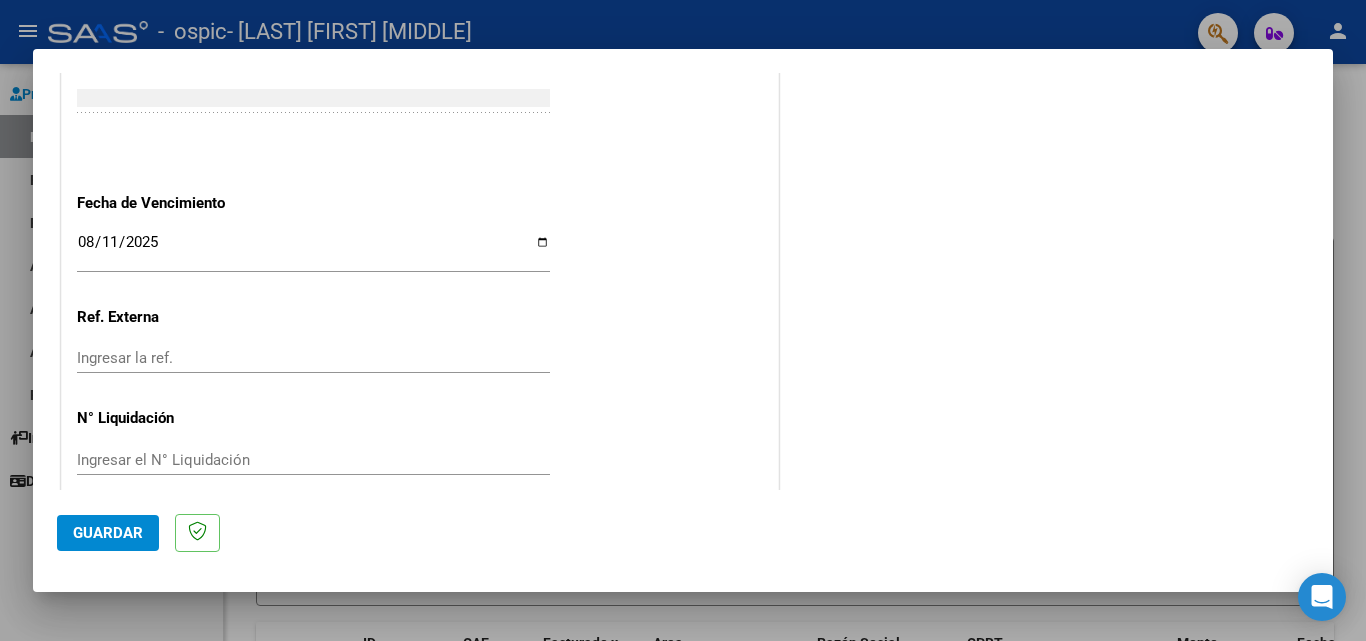 scroll, scrollTop: 1305, scrollLeft: 0, axis: vertical 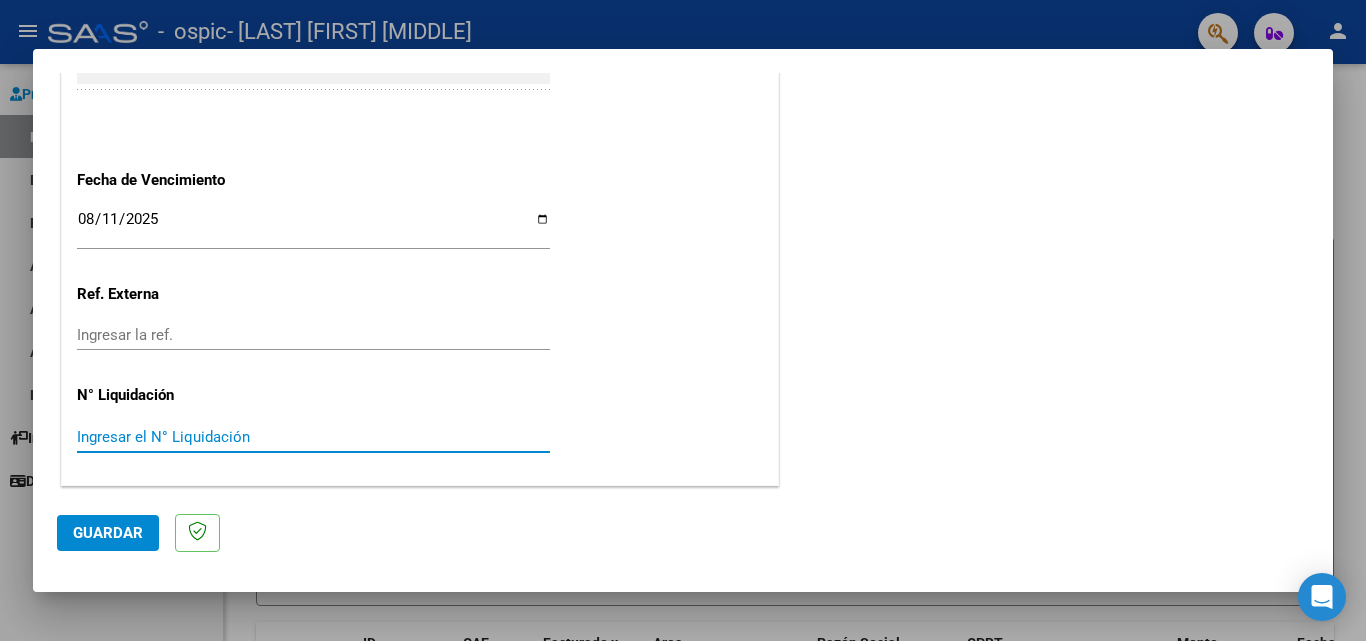 click on "Ingresar el N° Liquidación" at bounding box center [313, 437] 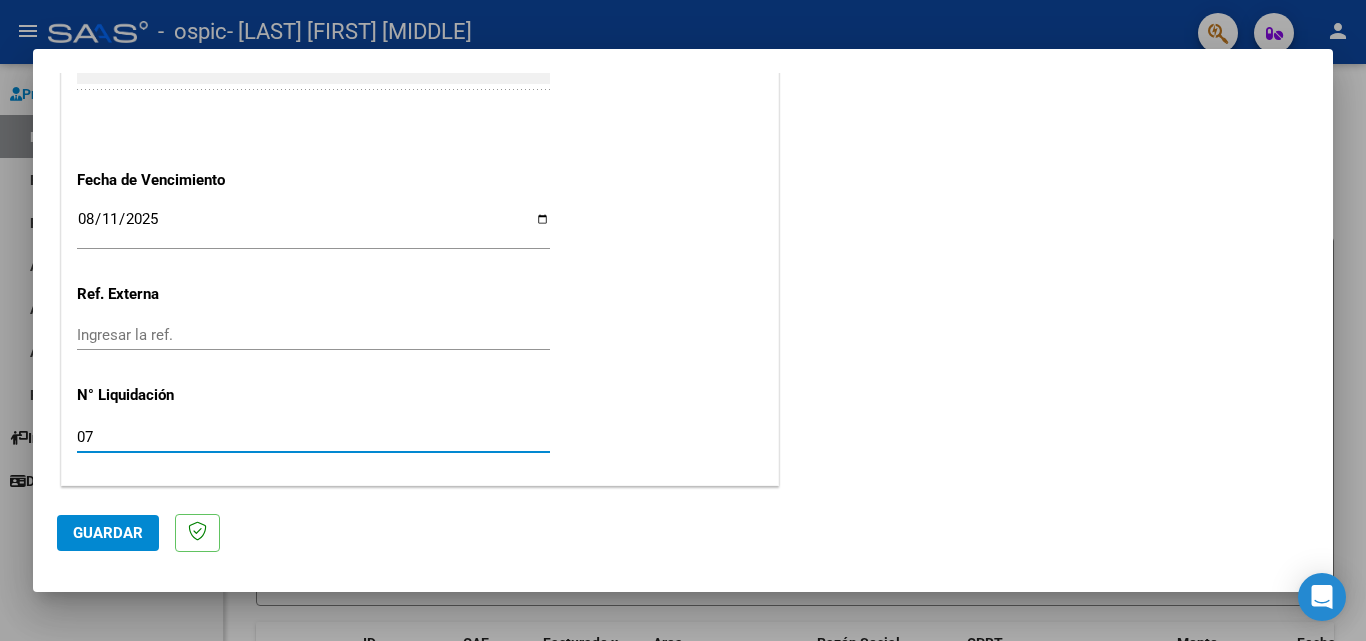 type on "07" 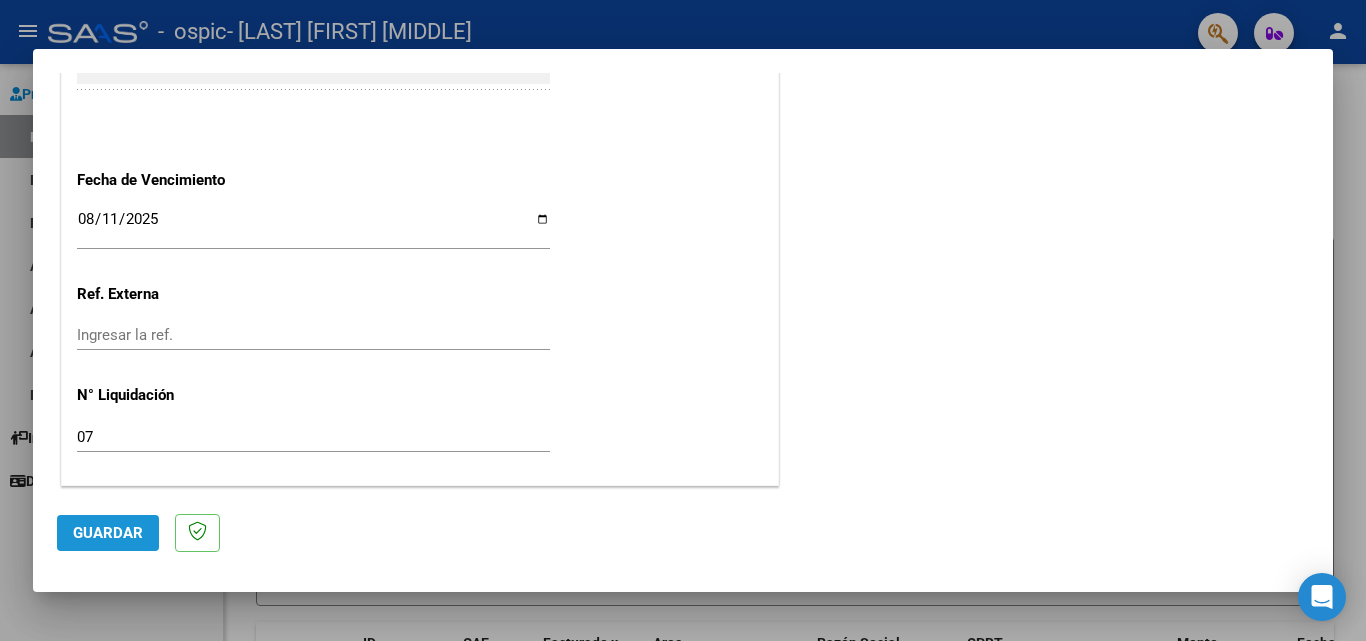 click on "Guardar" 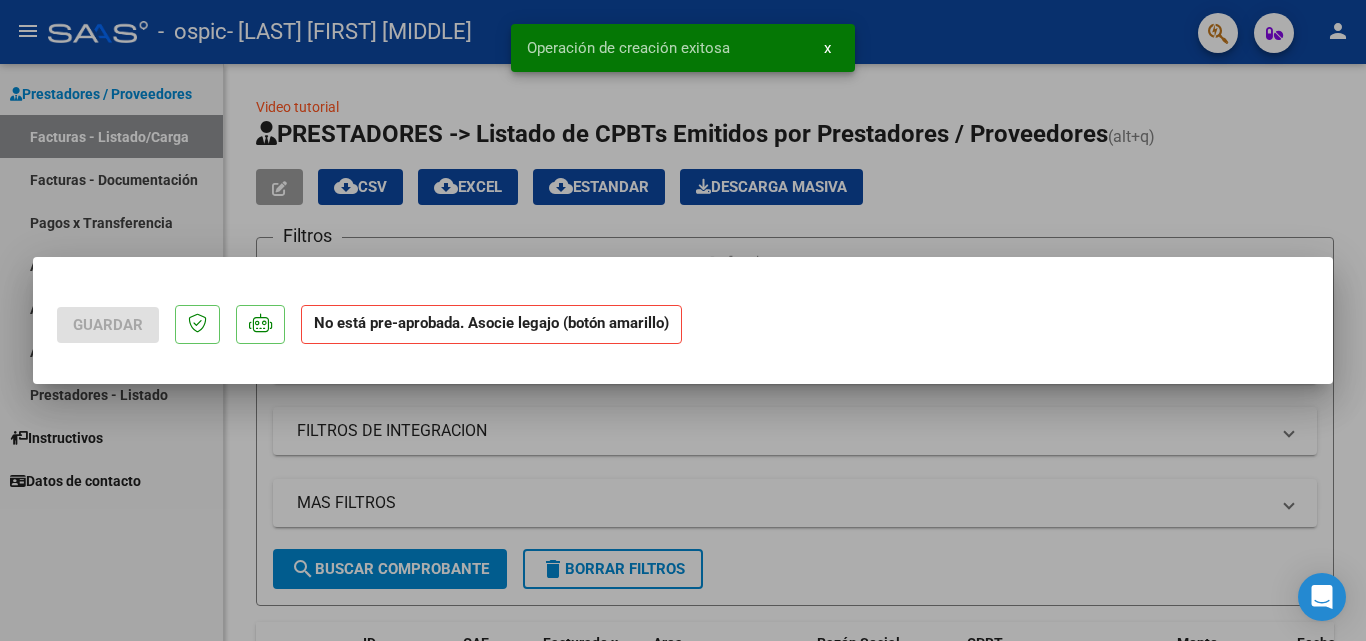 scroll, scrollTop: 0, scrollLeft: 0, axis: both 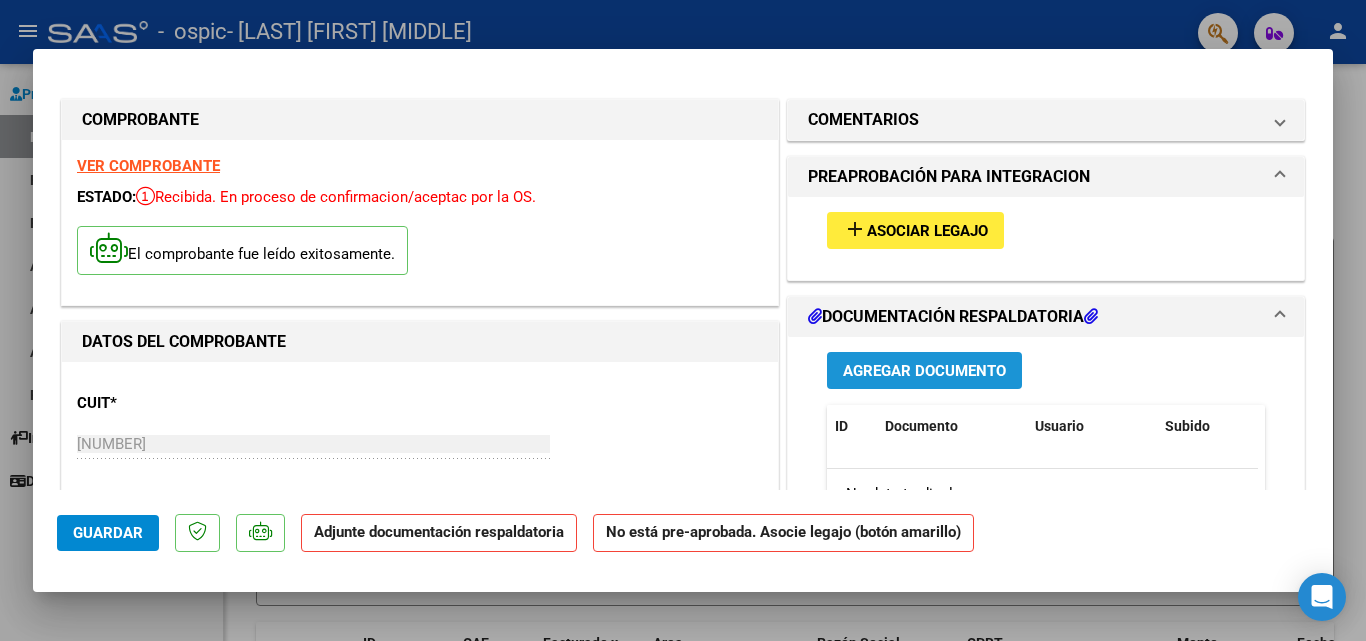 click on "Agregar Documento" at bounding box center (924, 371) 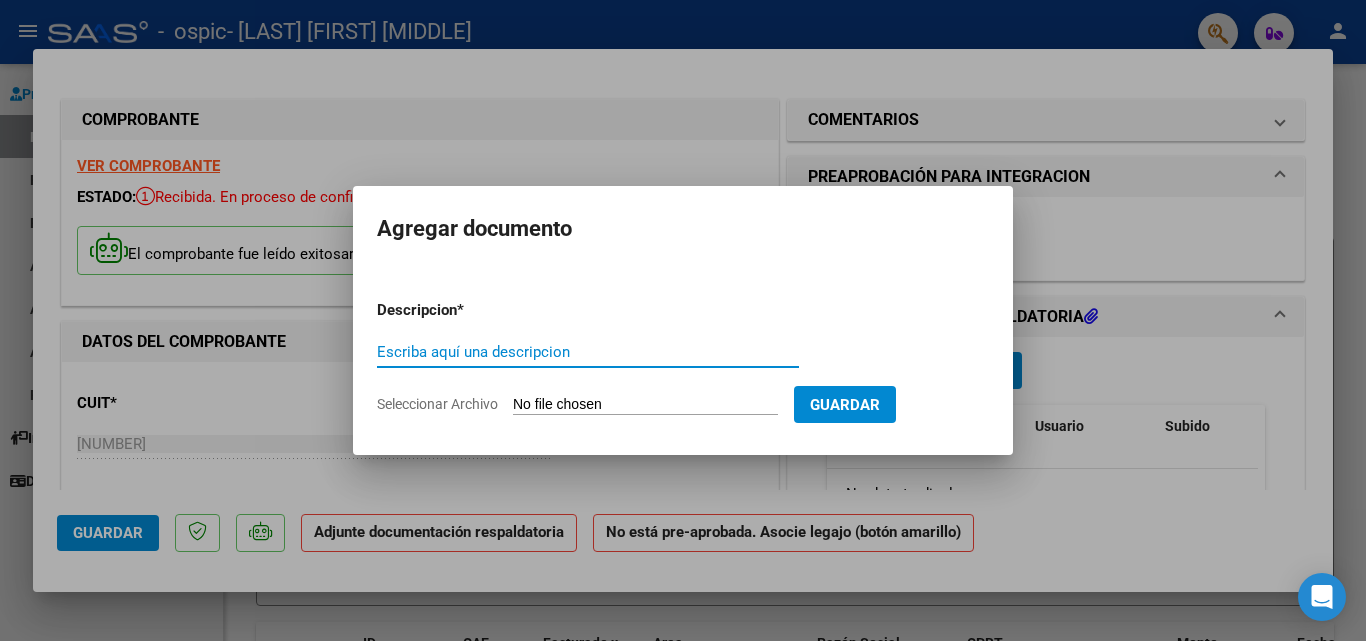 click on "Escriba aquí una descripcion" at bounding box center (588, 352) 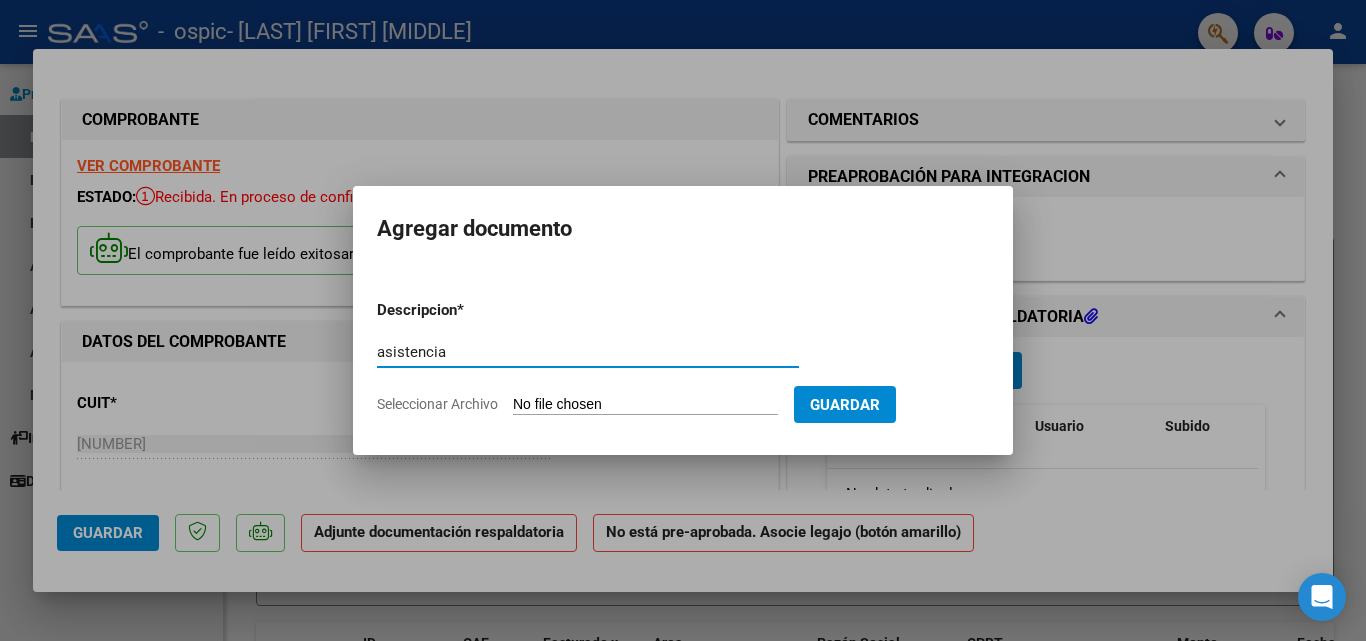 type on "asistencia" 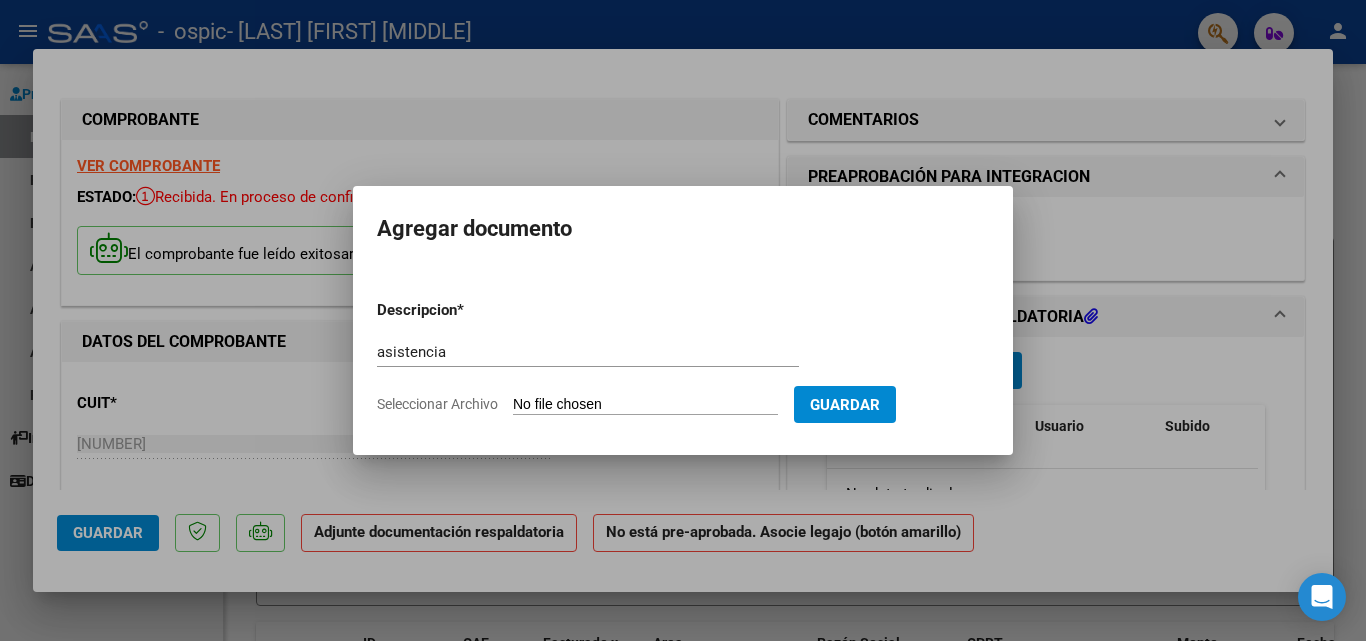click on "Seleccionar Archivo" 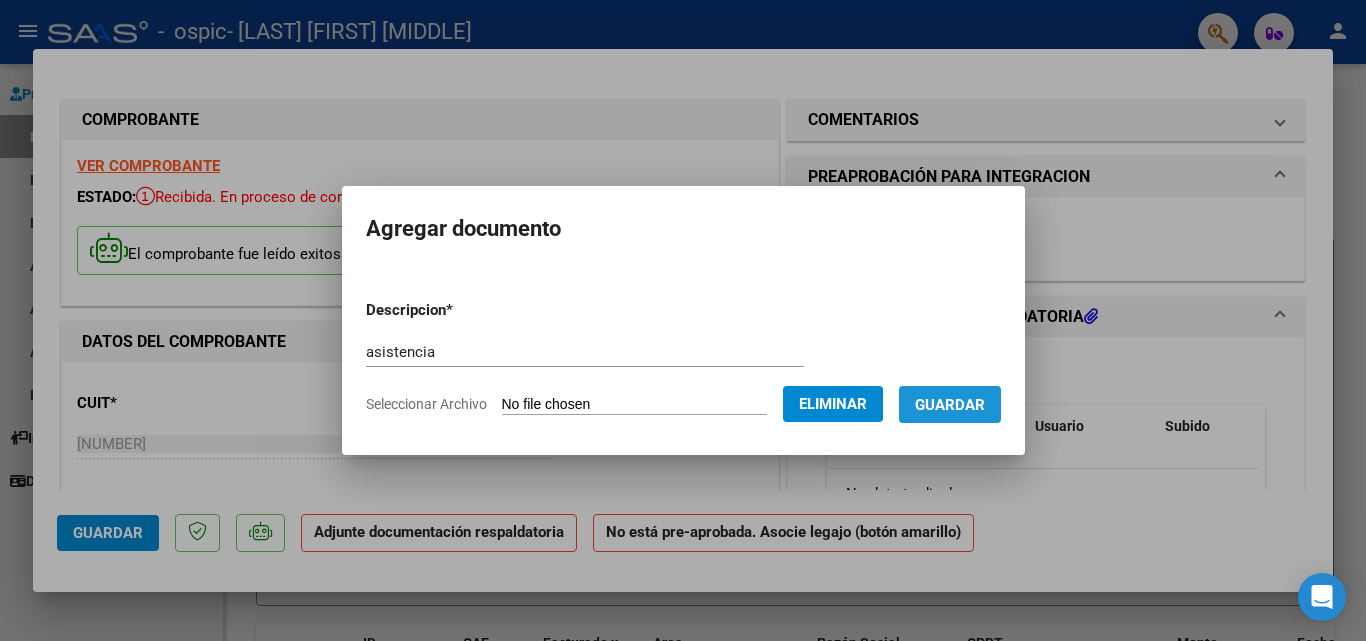 click on "Guardar" at bounding box center (950, 405) 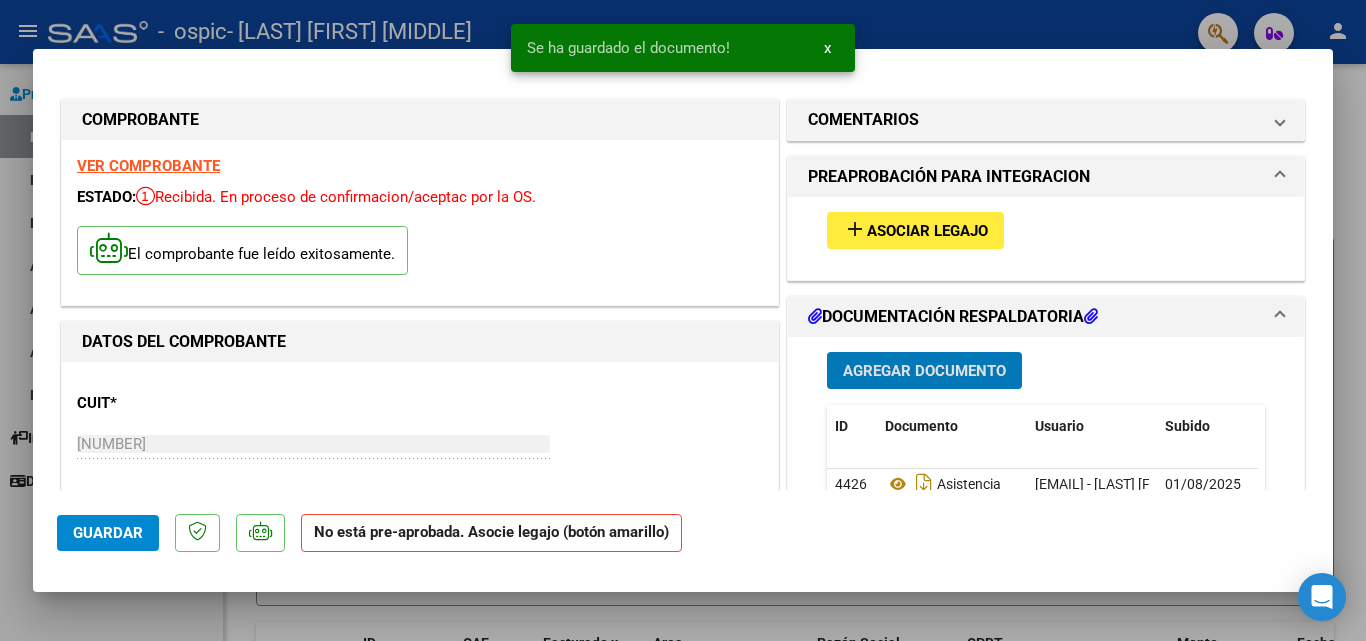 click on "Asociar Legajo" at bounding box center (927, 231) 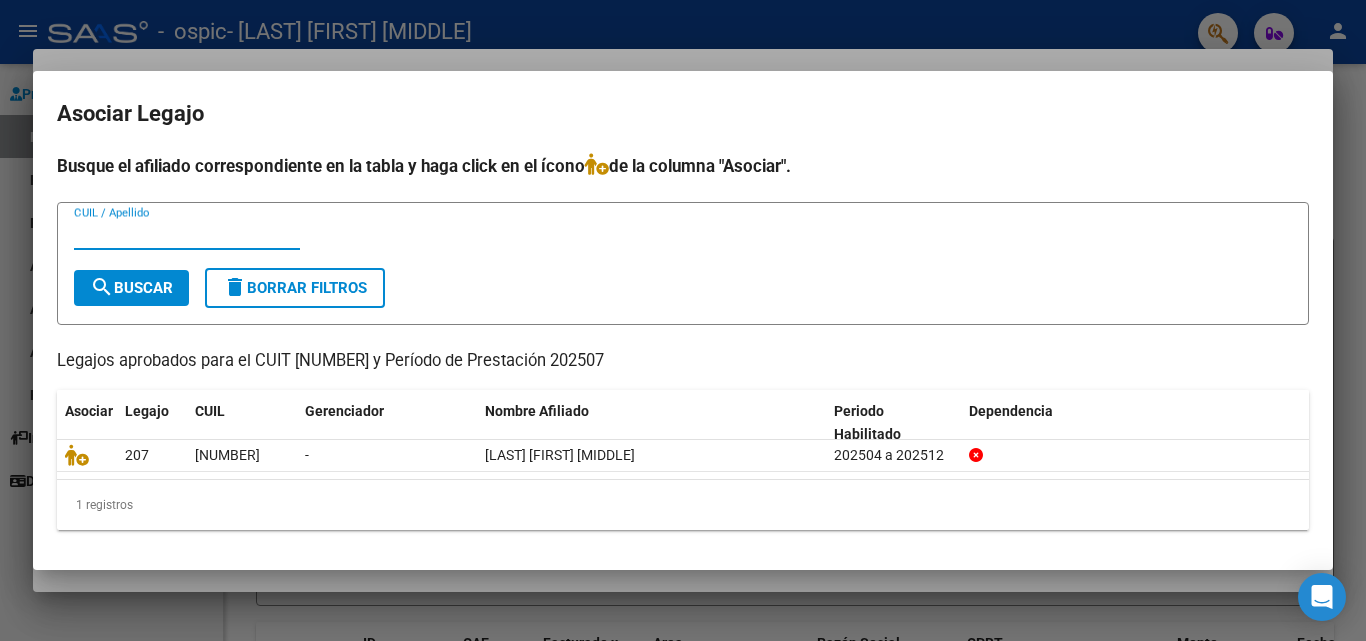 click on "CUIL / Apellido" at bounding box center [187, 234] 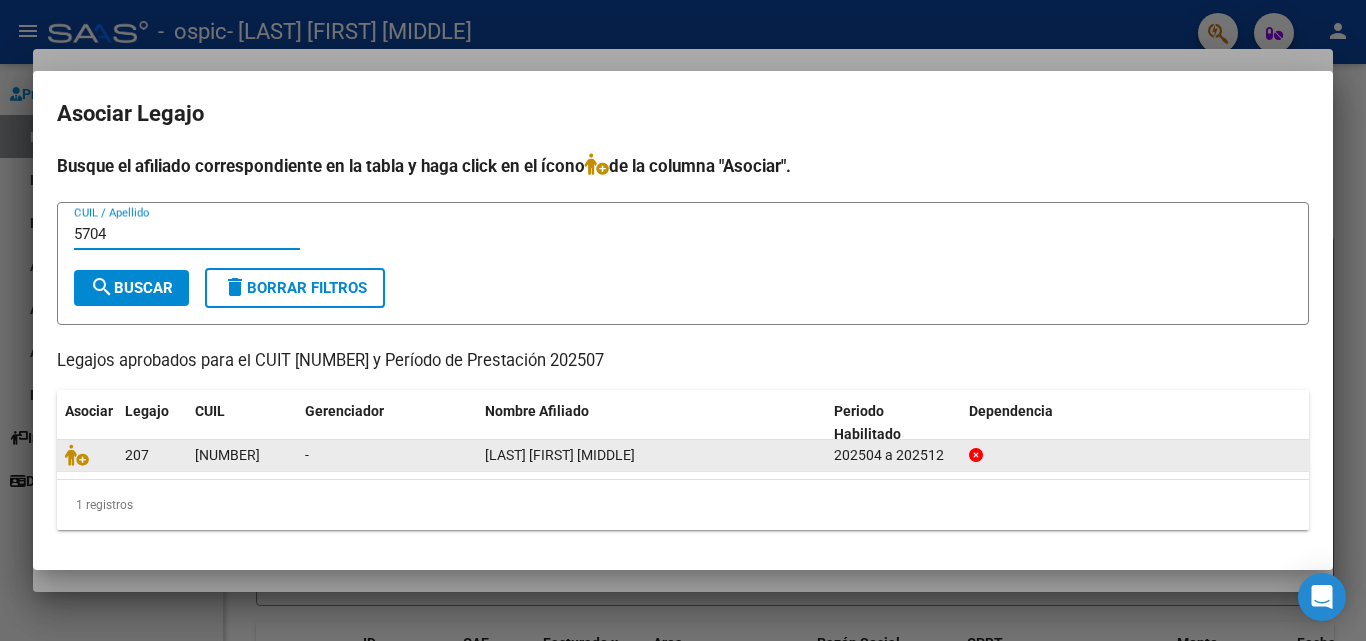 type on "5704" 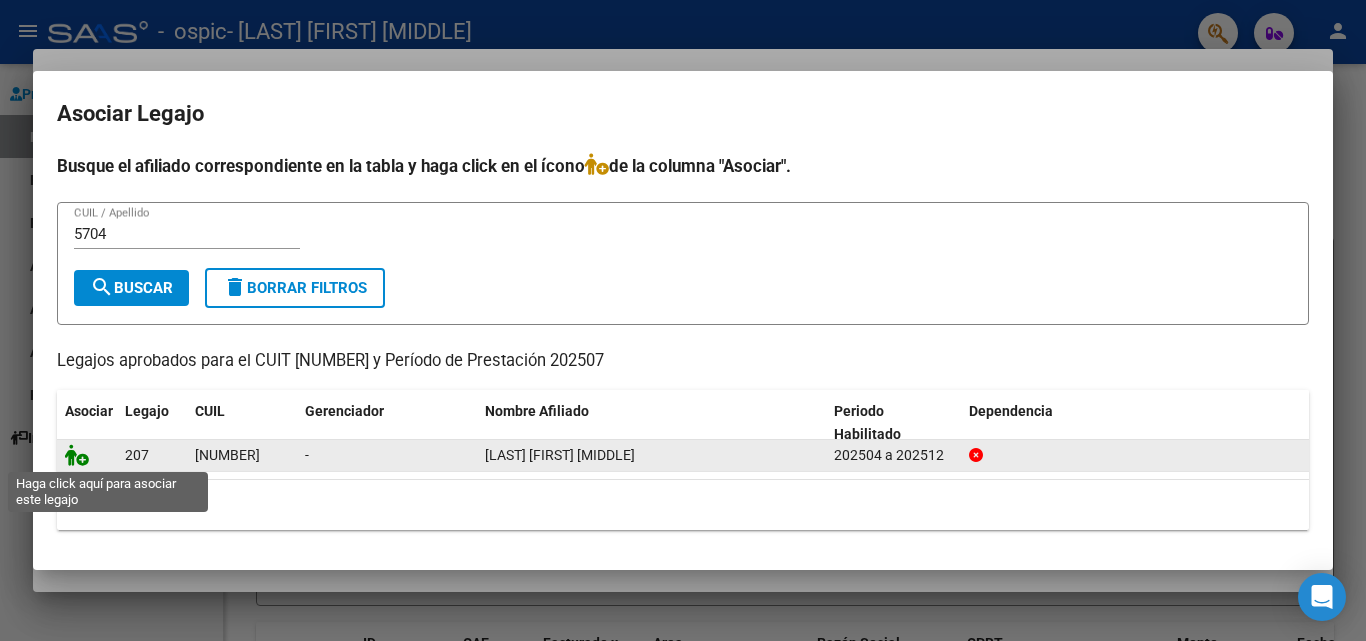click 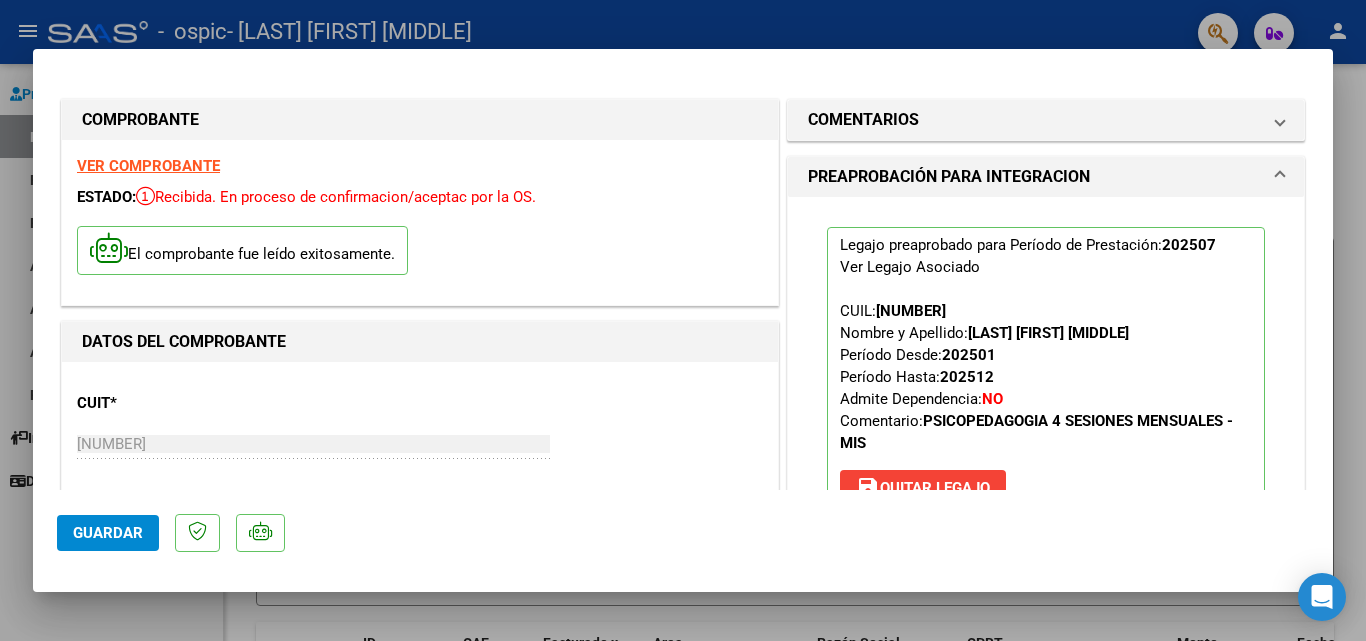 scroll, scrollTop: 14, scrollLeft: 0, axis: vertical 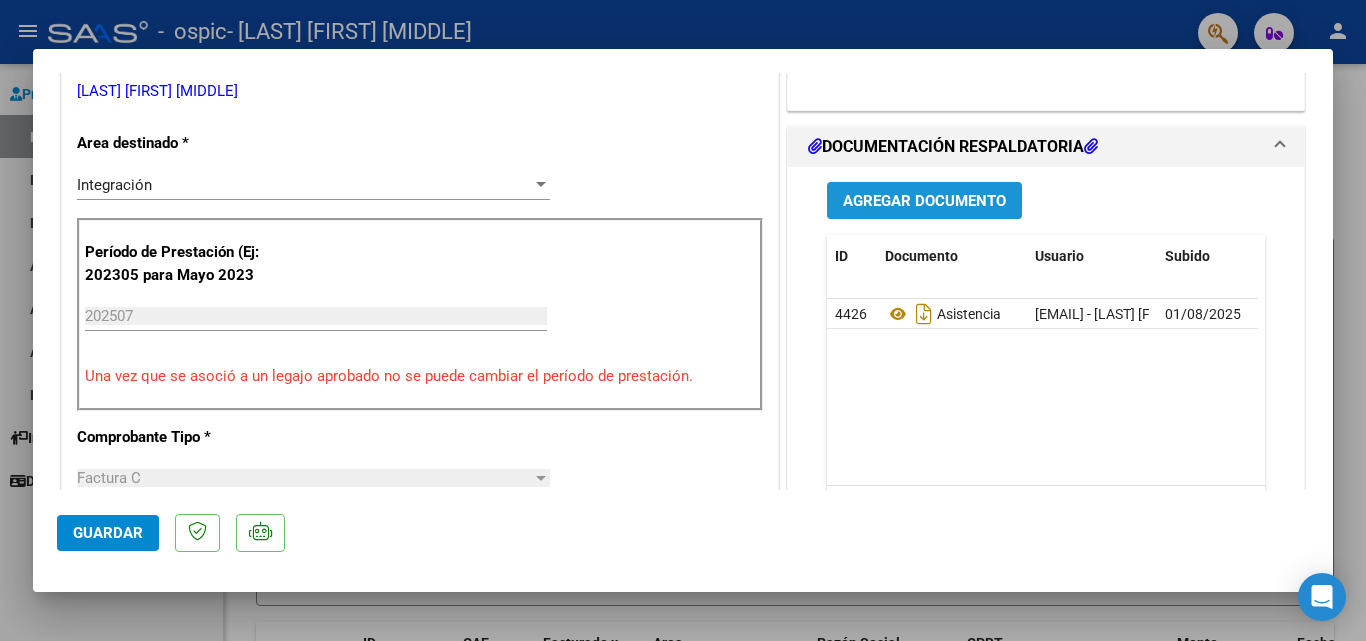 click on "Agregar Documento" at bounding box center (924, 201) 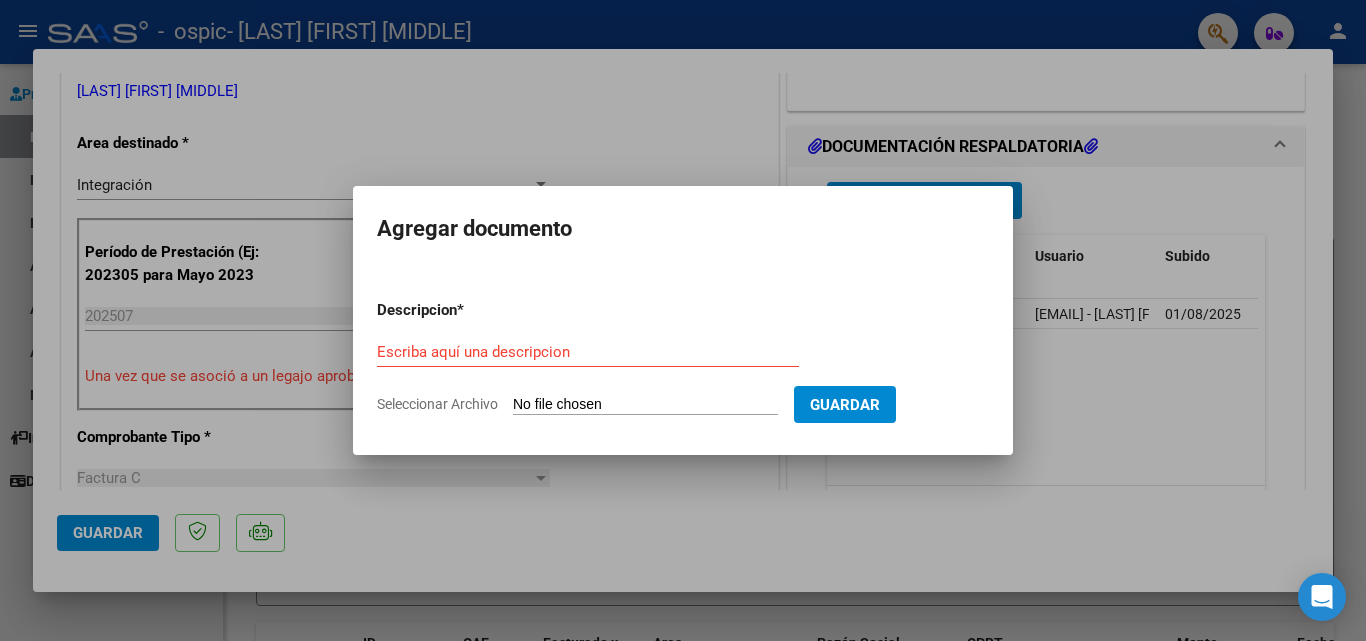 click on "Seleccionar Archivo" 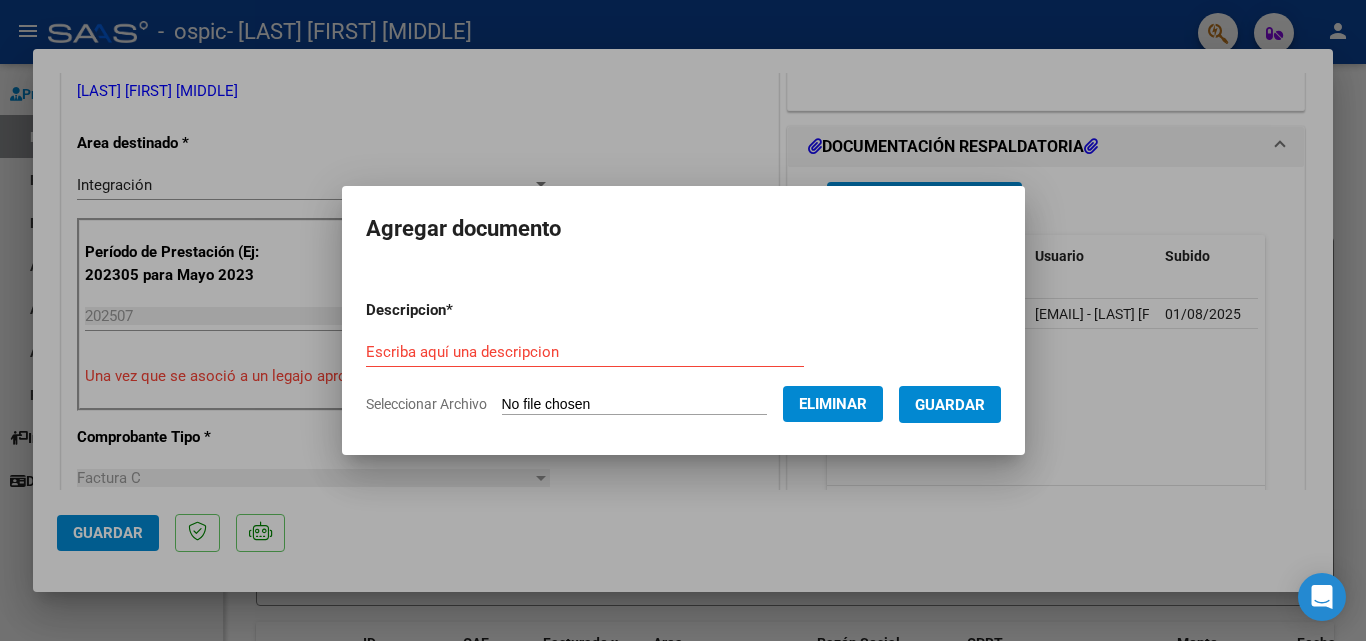 click on "Guardar" at bounding box center (950, 405) 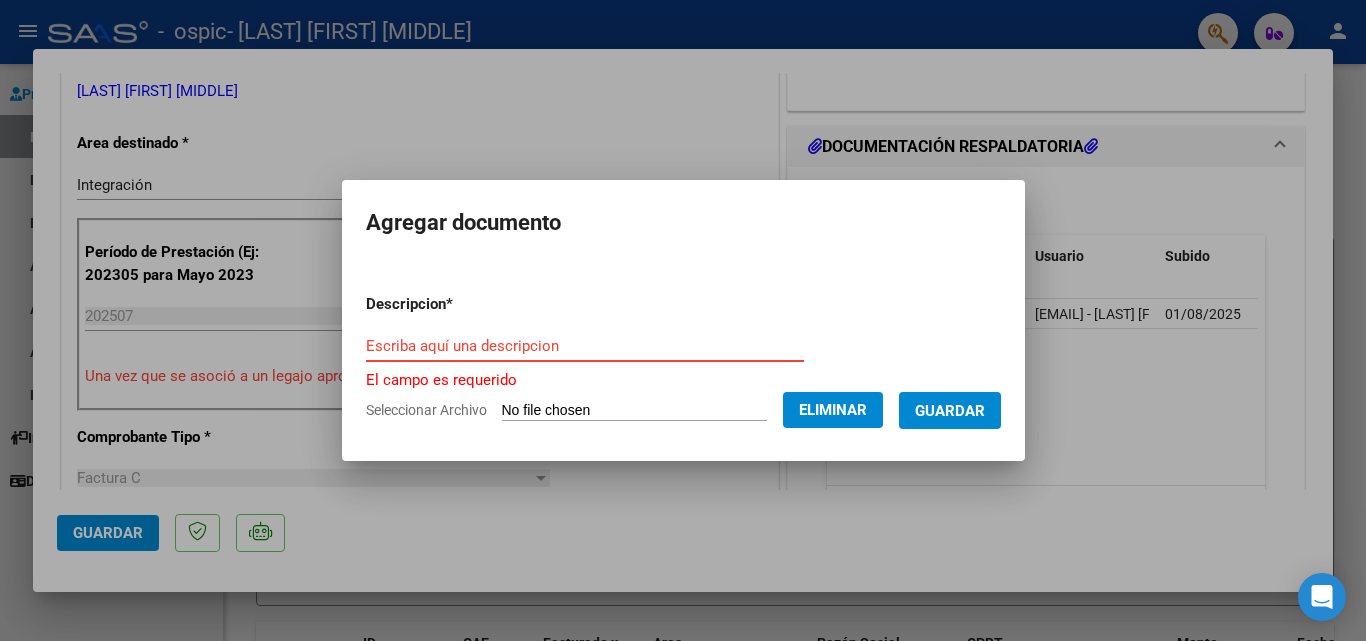 click on "Escriba aquí una descripcion" at bounding box center [585, 346] 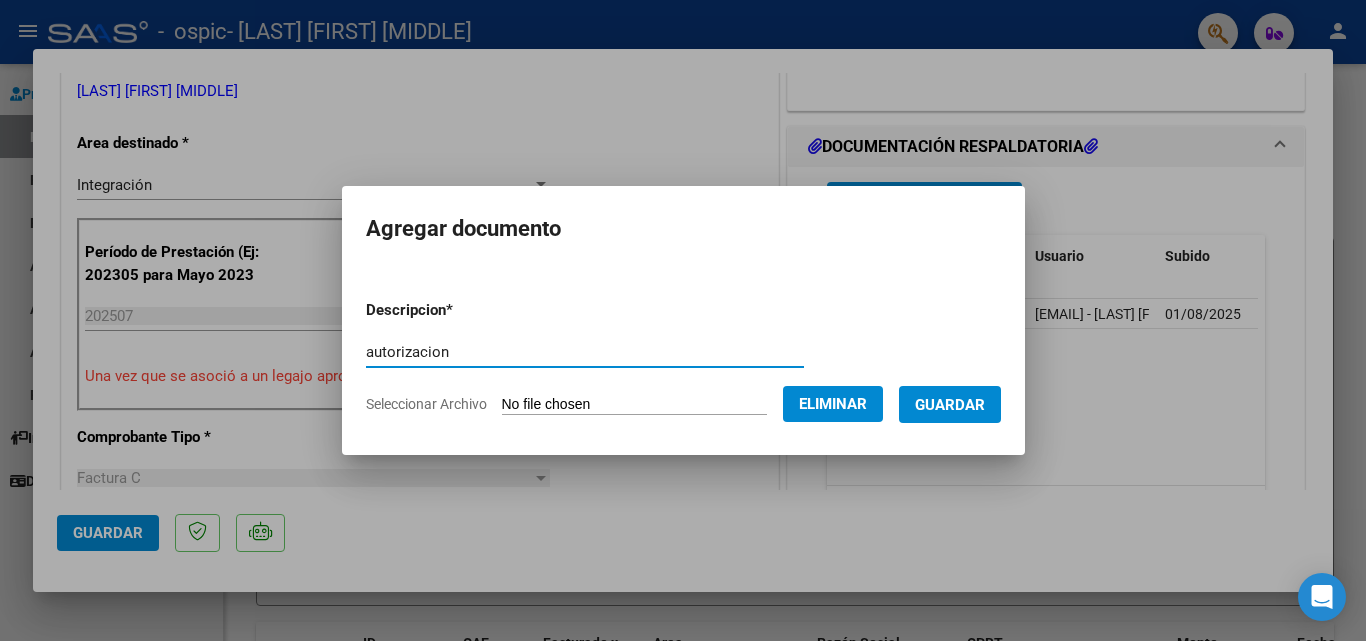 type on "autorizacion" 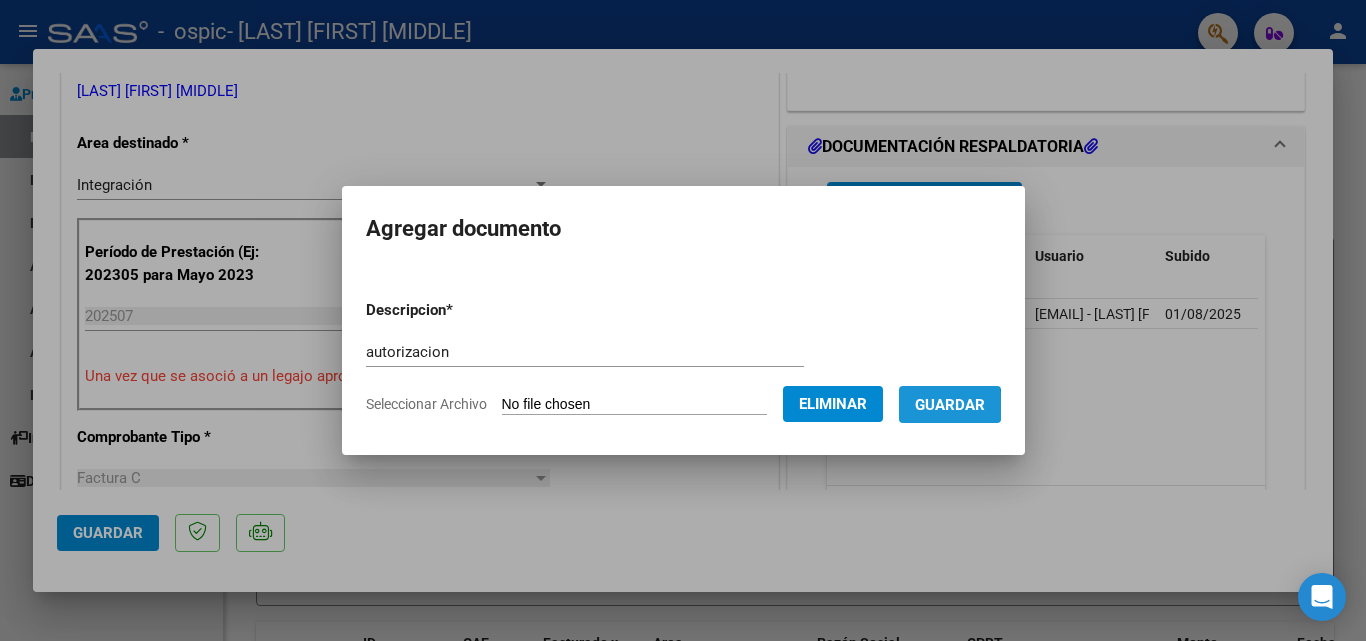 click on "Guardar" at bounding box center [950, 405] 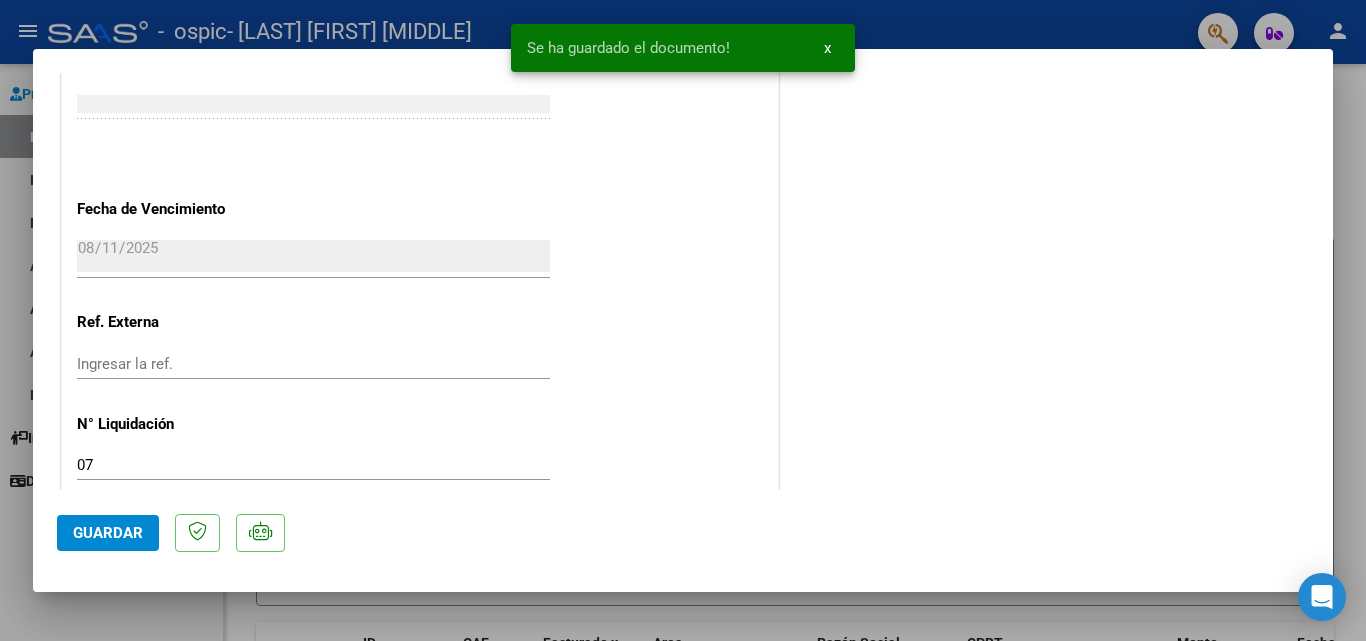 scroll, scrollTop: 1373, scrollLeft: 0, axis: vertical 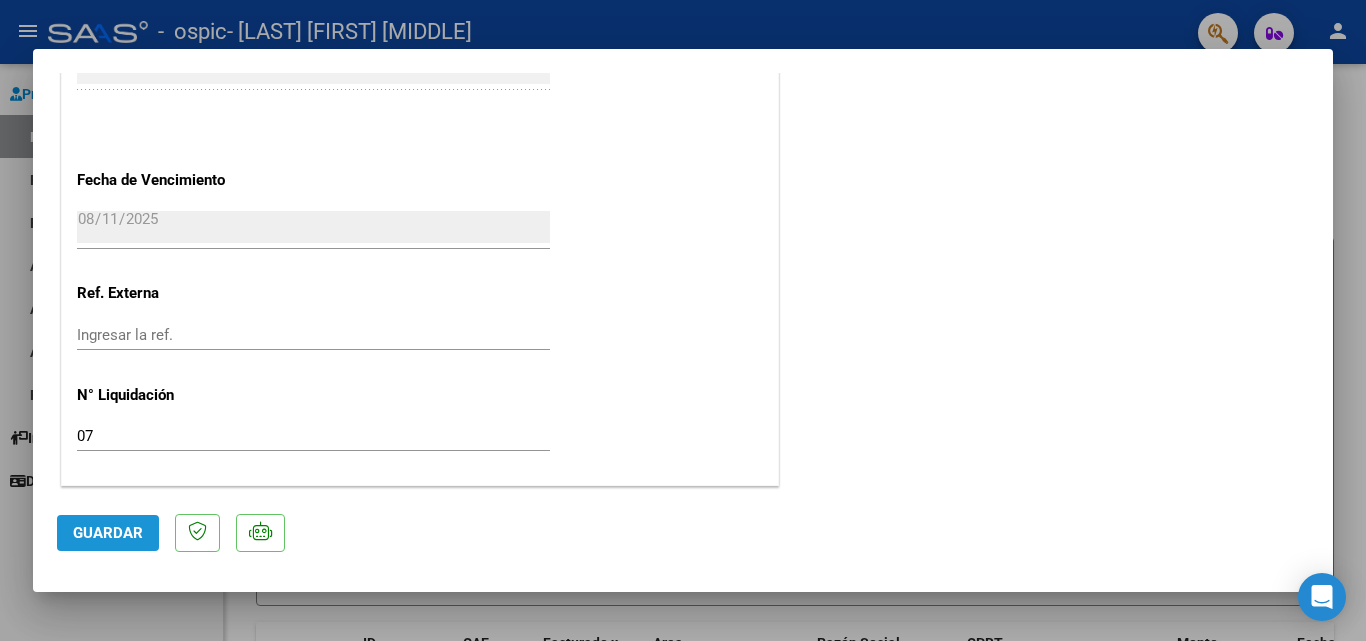 click on "Guardar" 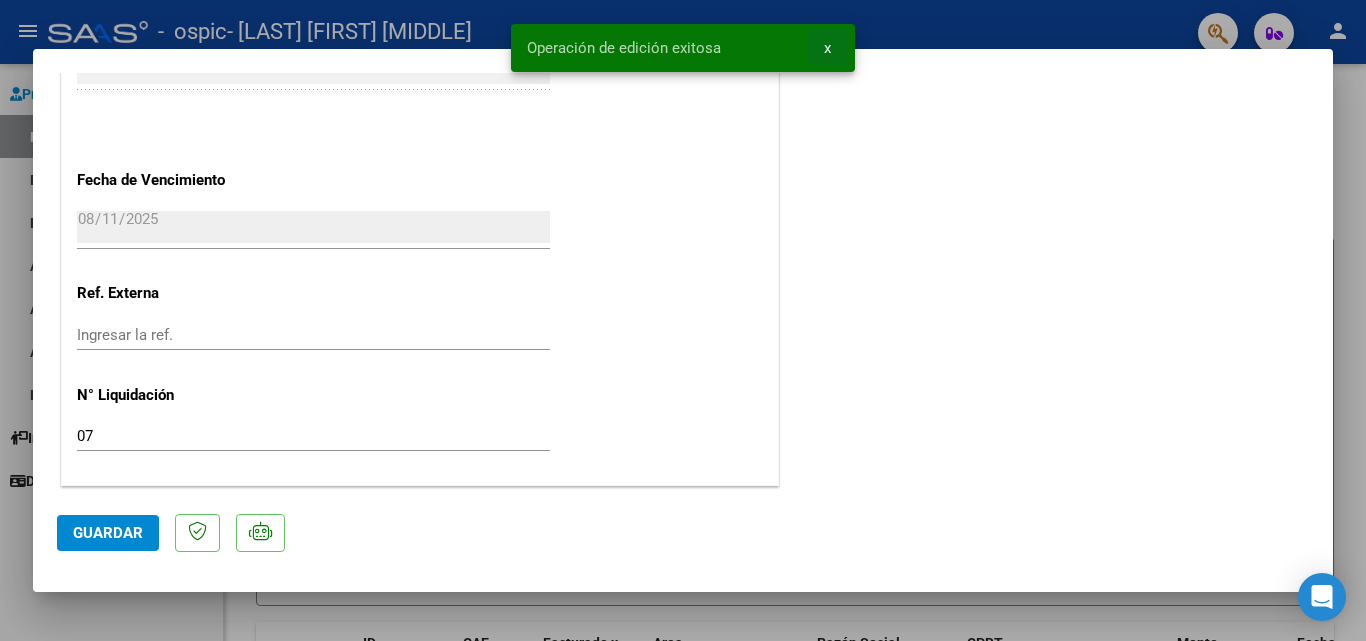 click on "x" at bounding box center [827, 48] 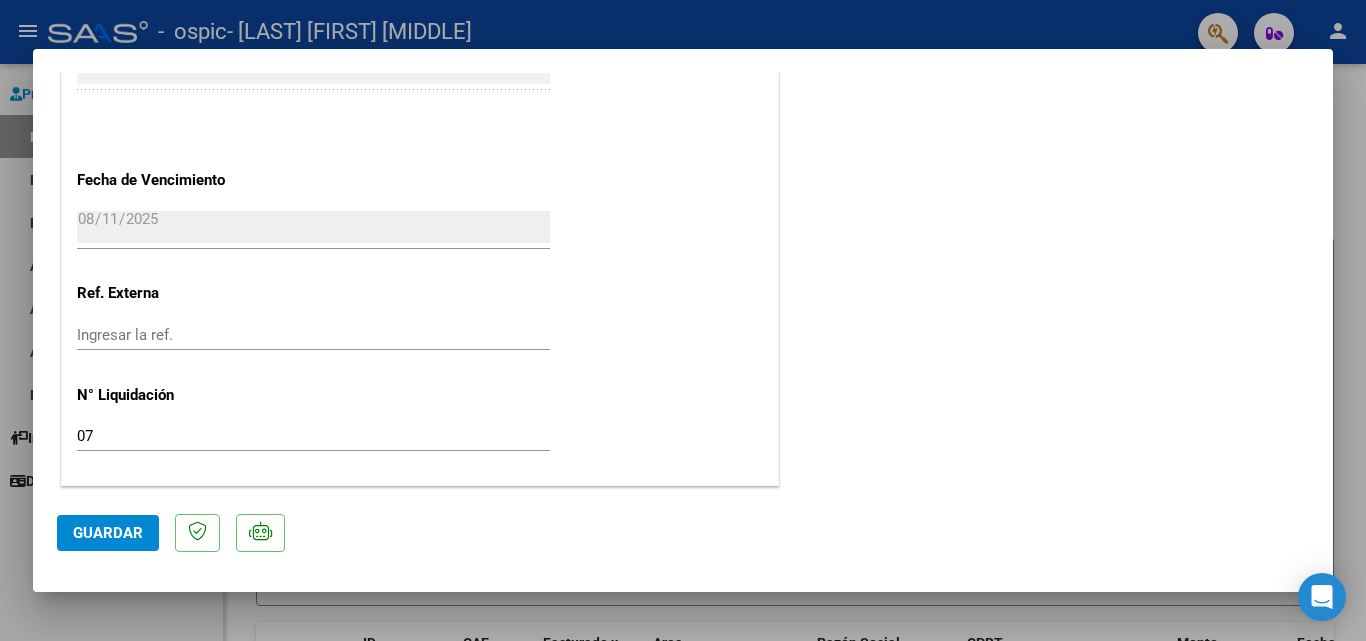 click at bounding box center (683, 320) 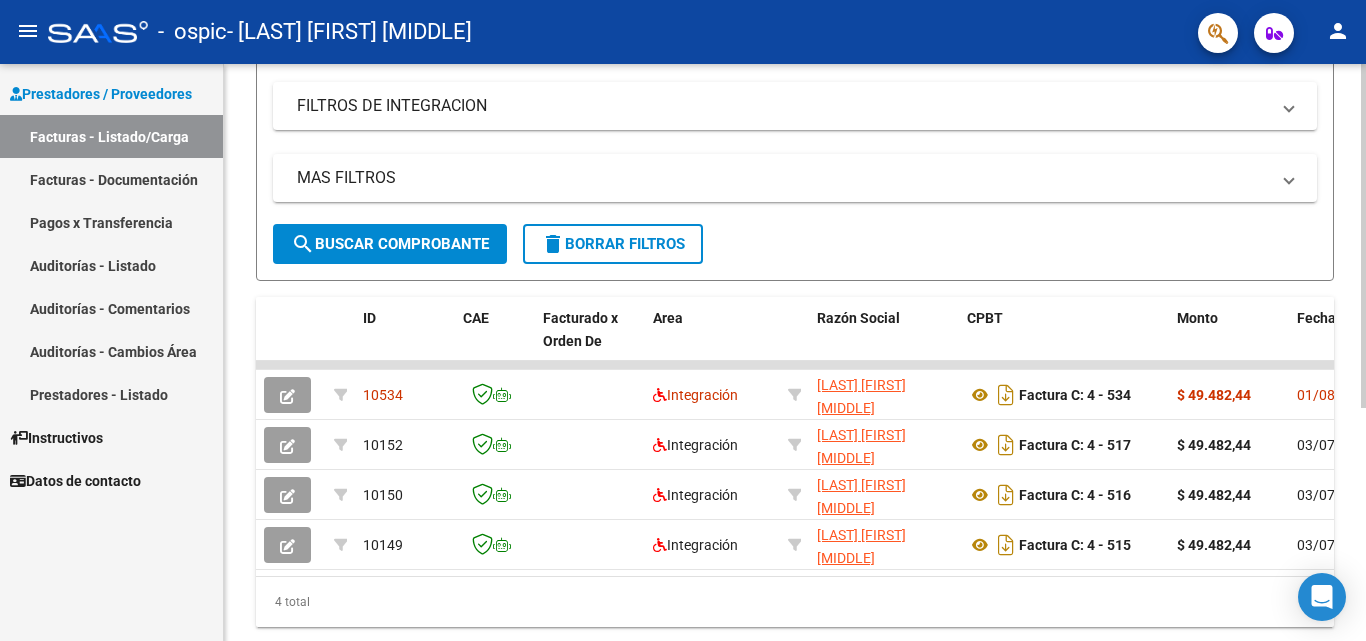 scroll, scrollTop: 352, scrollLeft: 0, axis: vertical 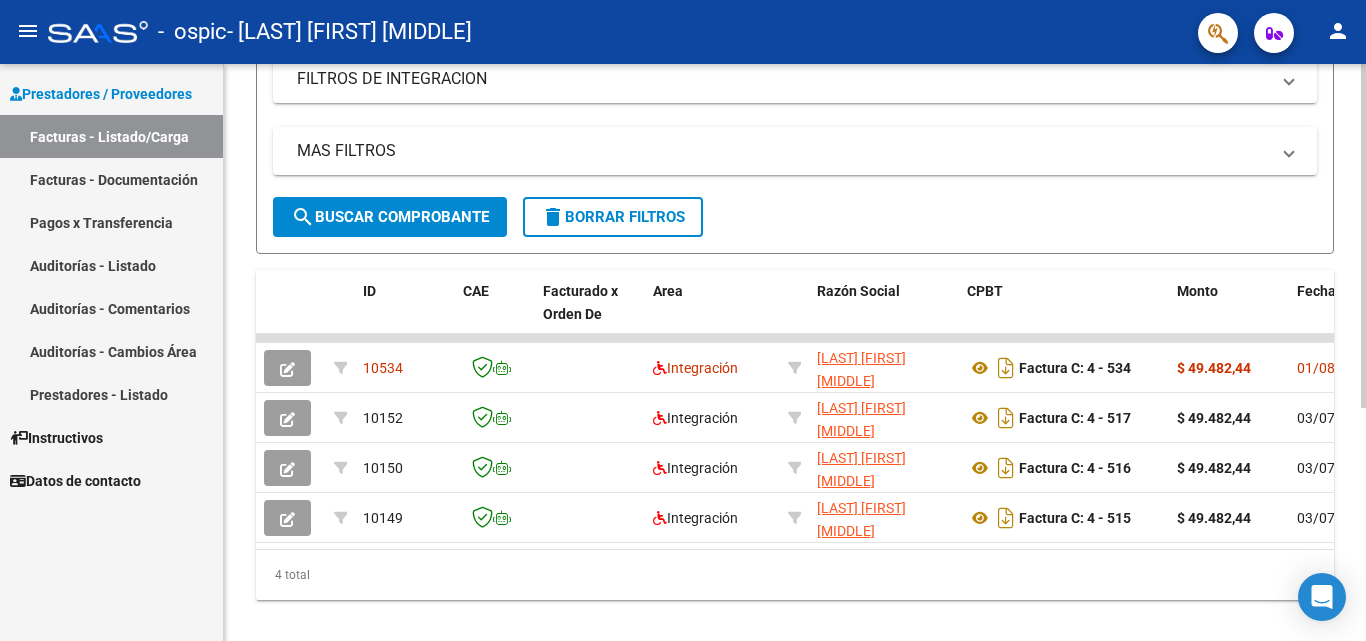 click 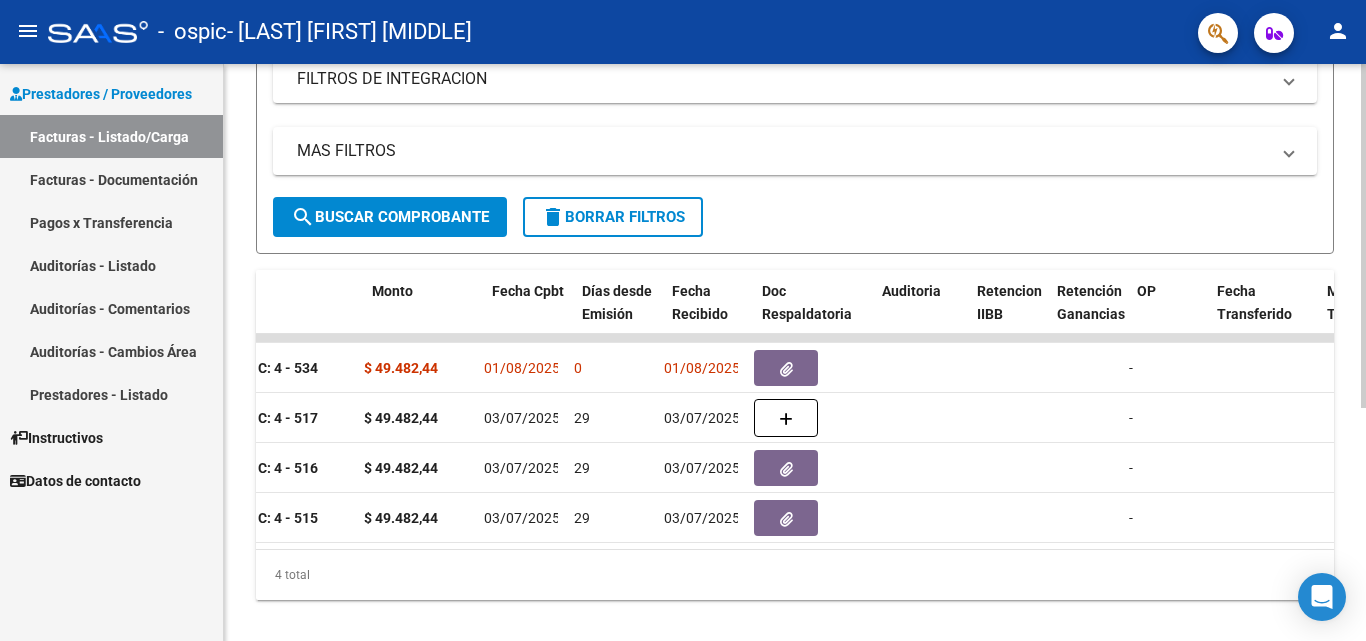 scroll, scrollTop: 0, scrollLeft: 825, axis: horizontal 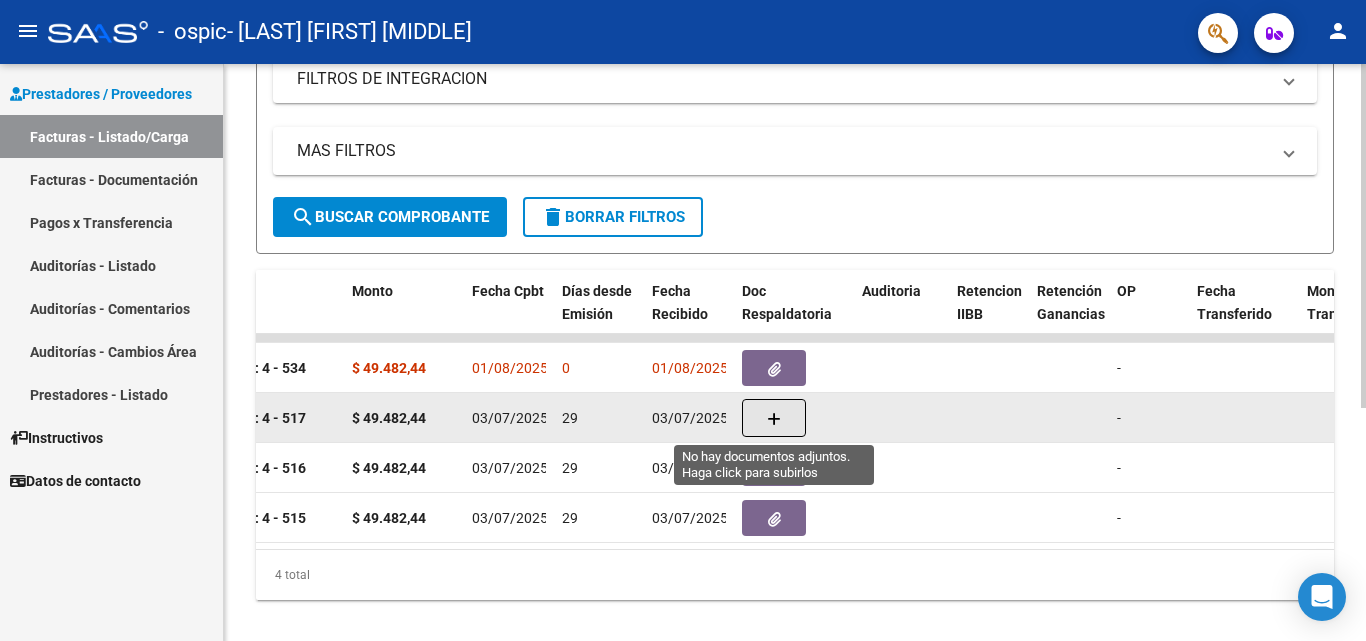 click 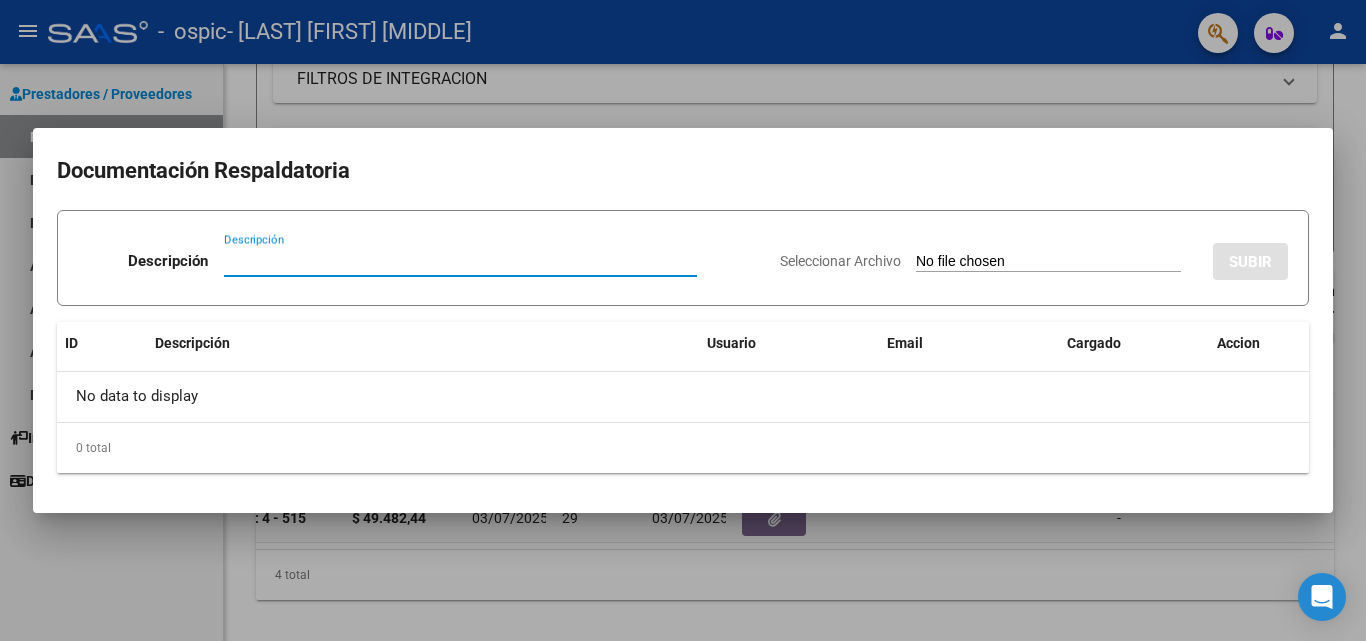 click on "Descripción" at bounding box center [460, 261] 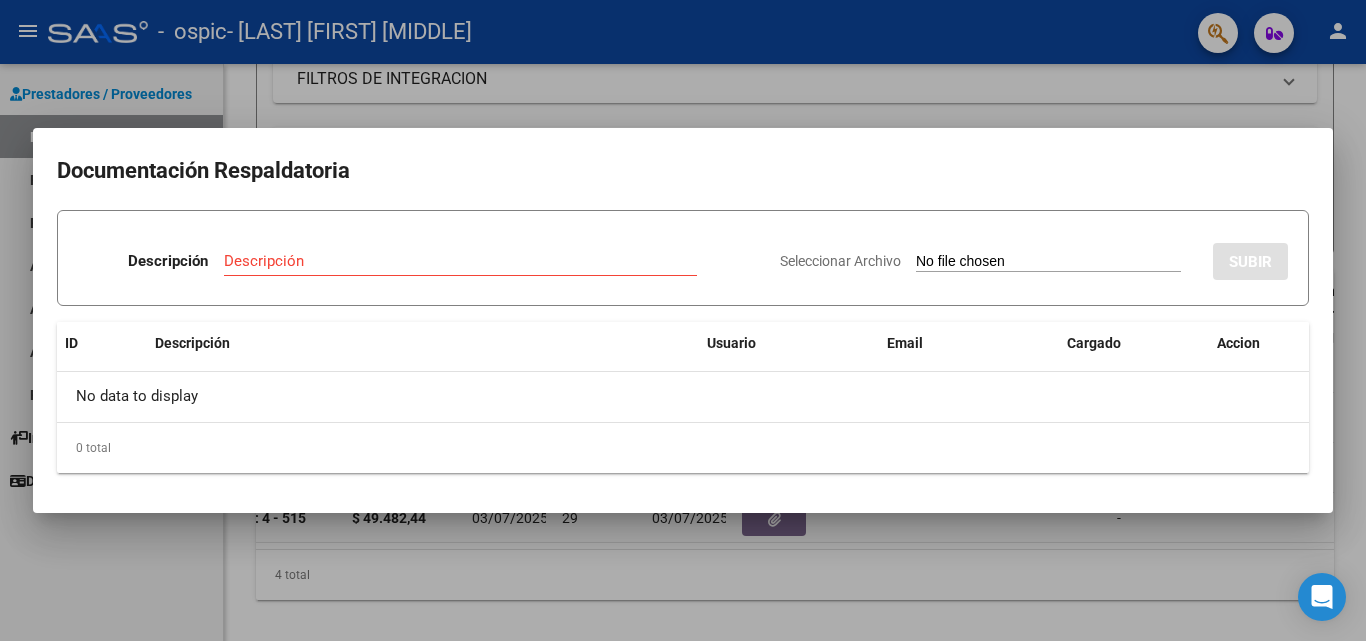 type on "C:\fakepath\asistencia.pdf" 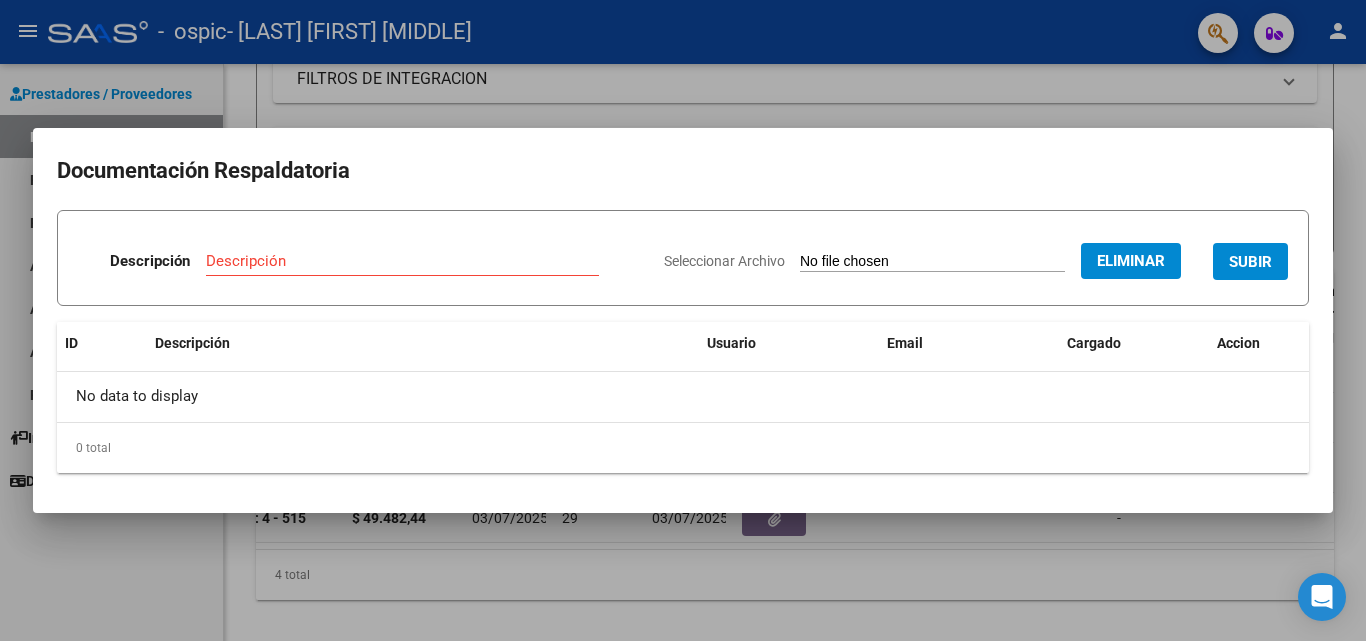 click on "SUBIR" at bounding box center (1250, 262) 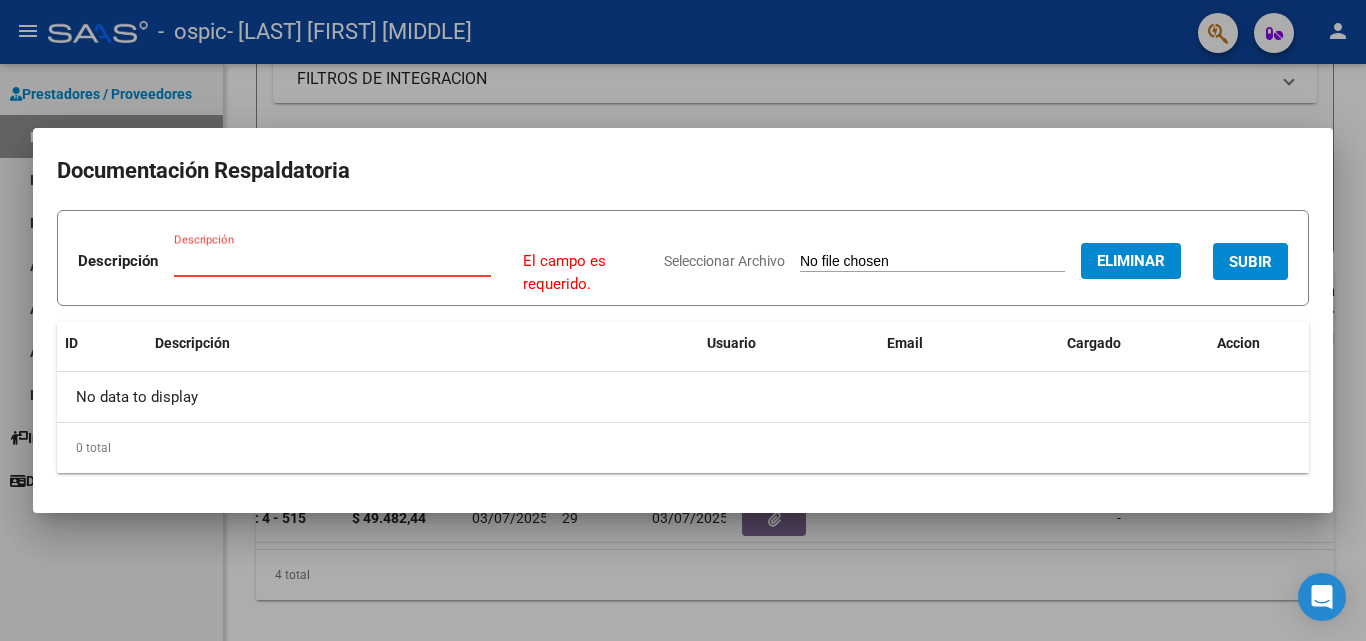 click on "Descripción" at bounding box center (332, 261) 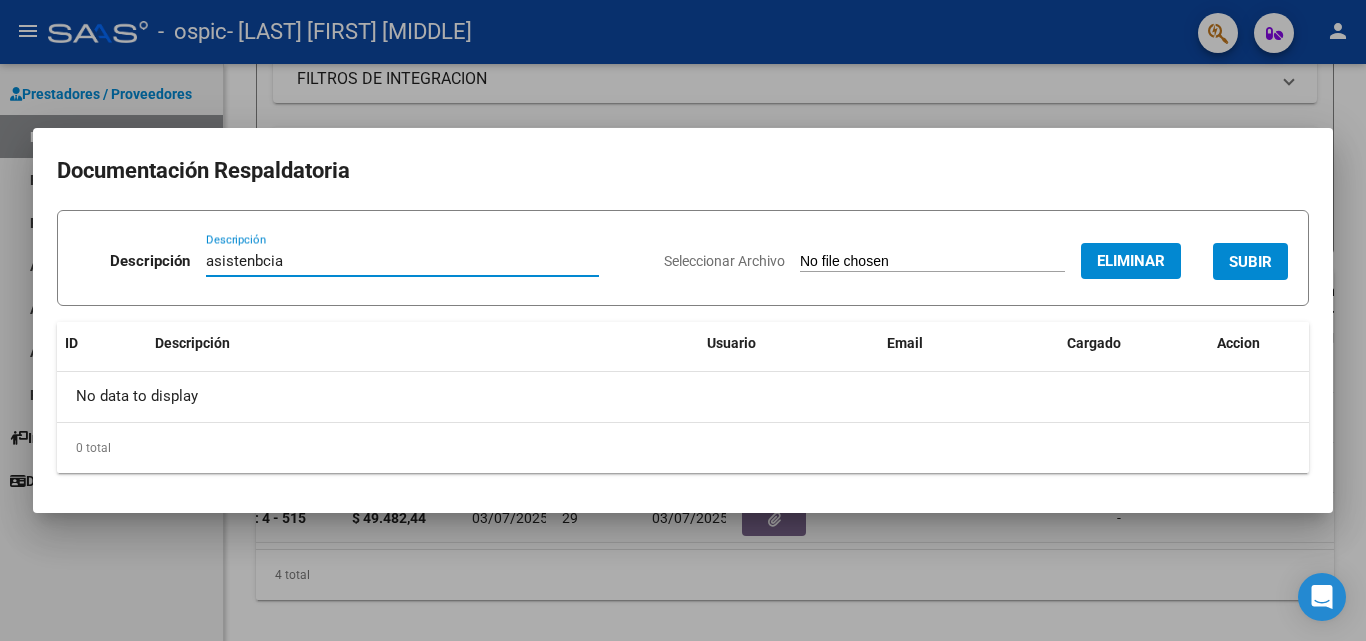 type on "asistenbcia" 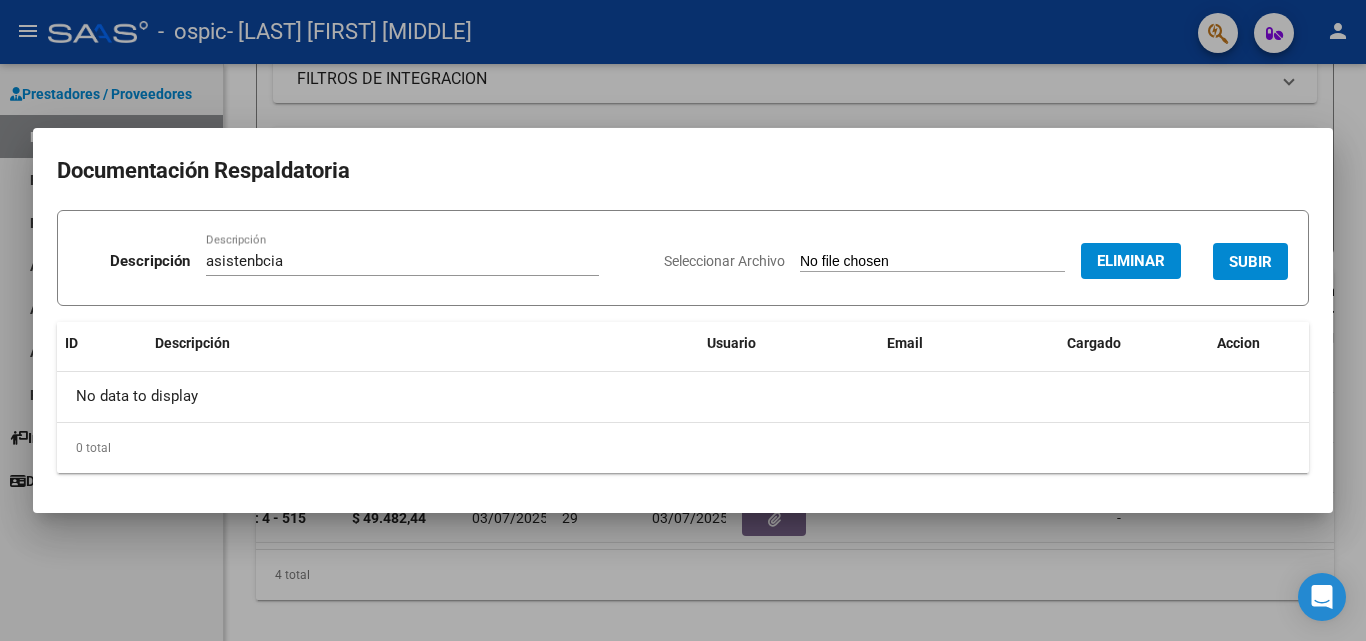 drag, startPoint x: 909, startPoint y: 195, endPoint x: 1279, endPoint y: 268, distance: 377.1326 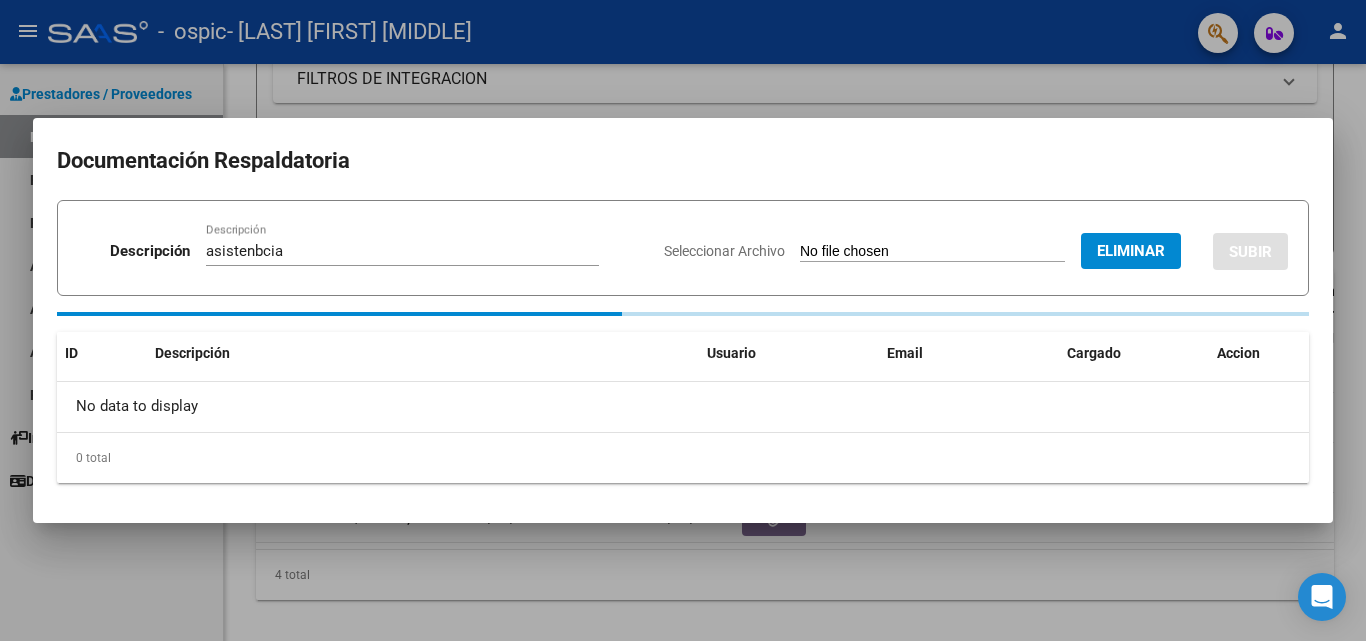 type 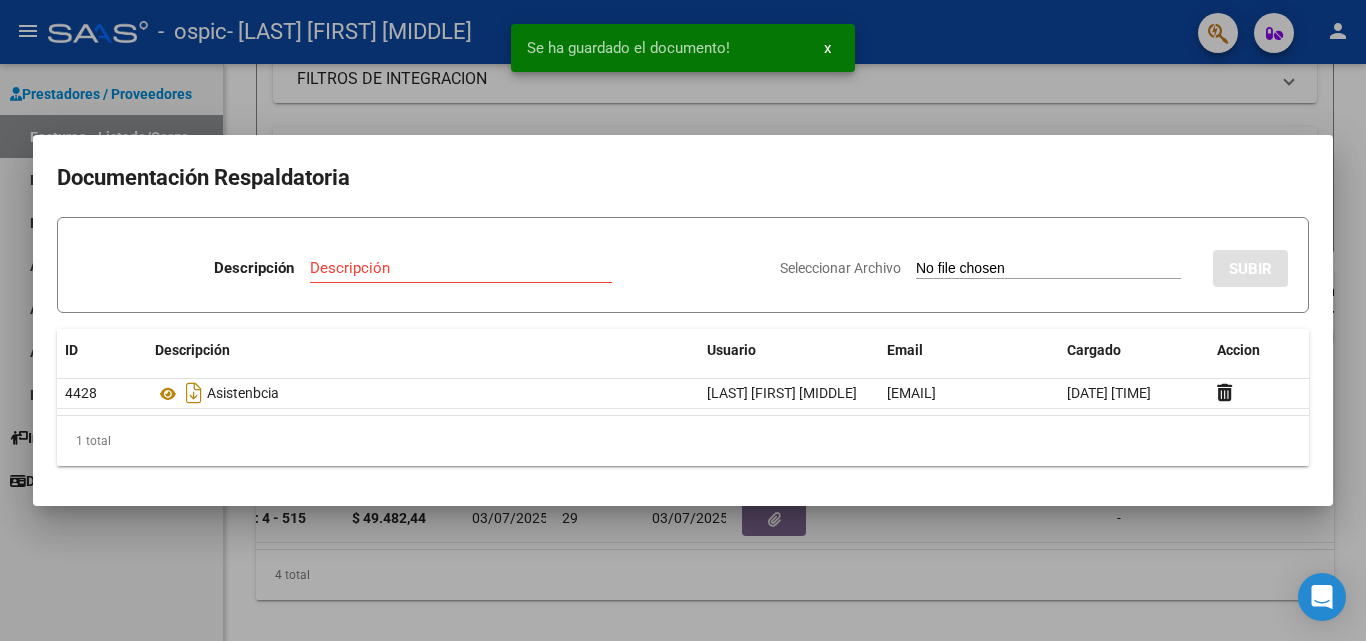 click on "Seleccionar Archivo" at bounding box center [840, 268] 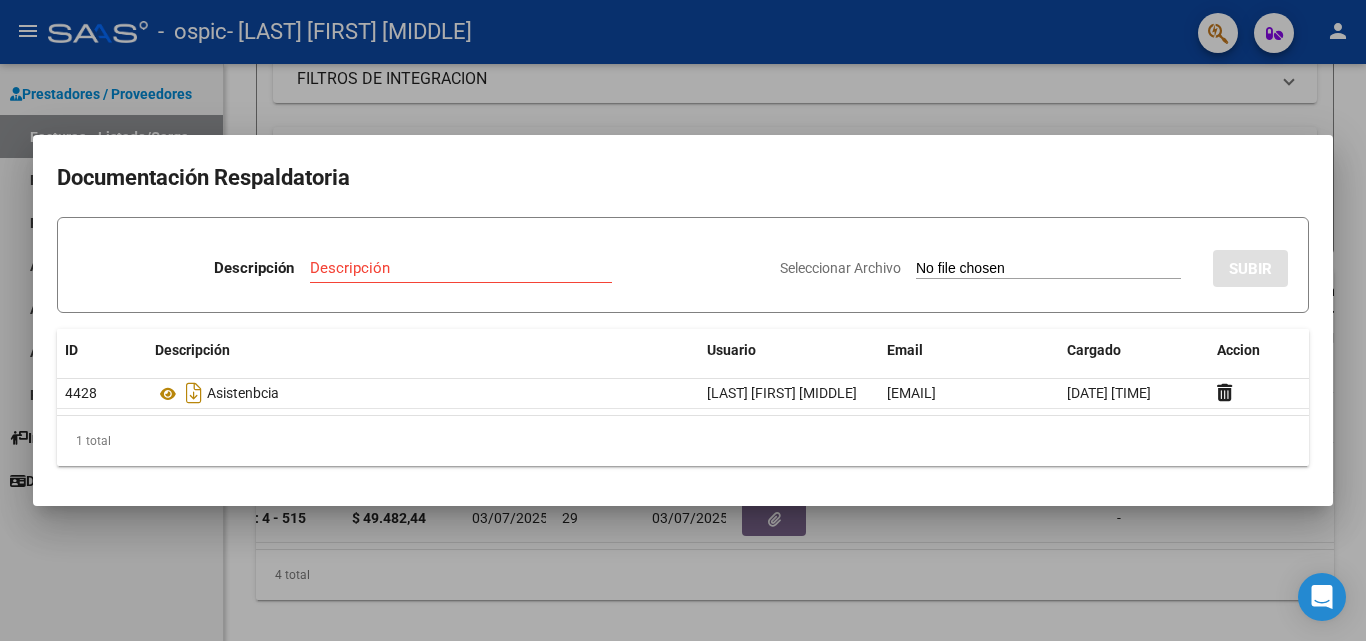 type on "C:\fakepath\[NAME] autorizacion.pdf" 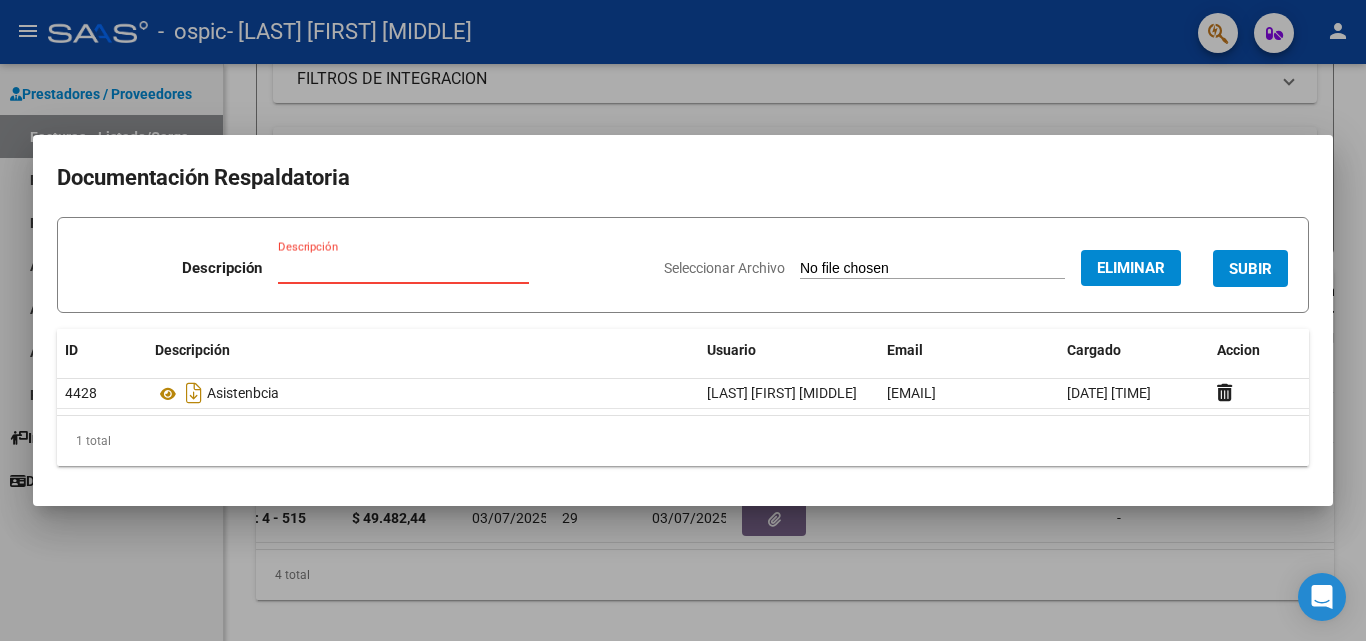 click on "Descripción" at bounding box center (403, 268) 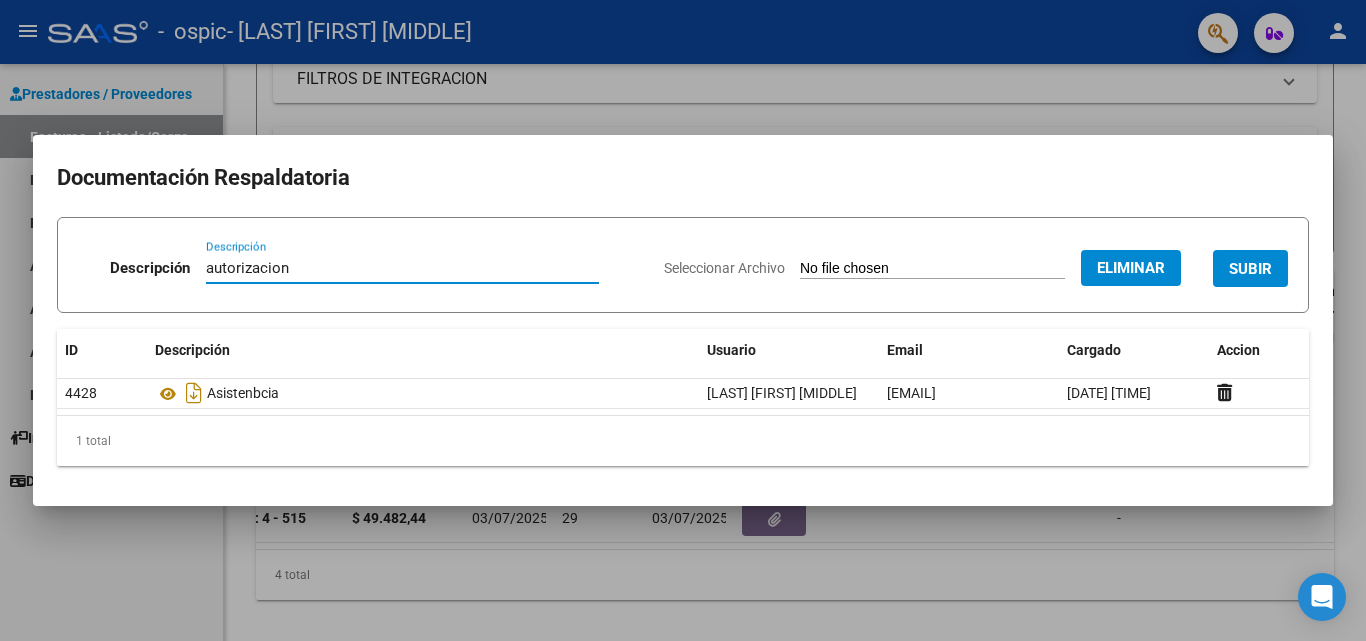 type on "autorizacion" 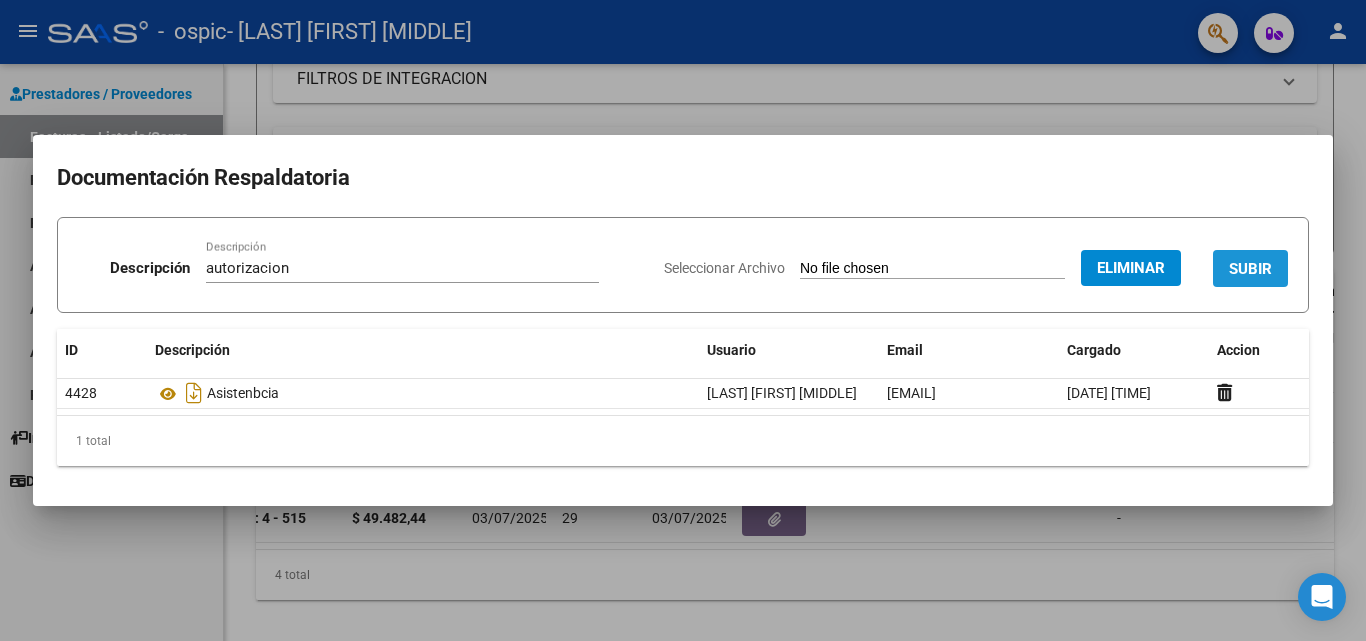 click on "SUBIR" at bounding box center (1250, 269) 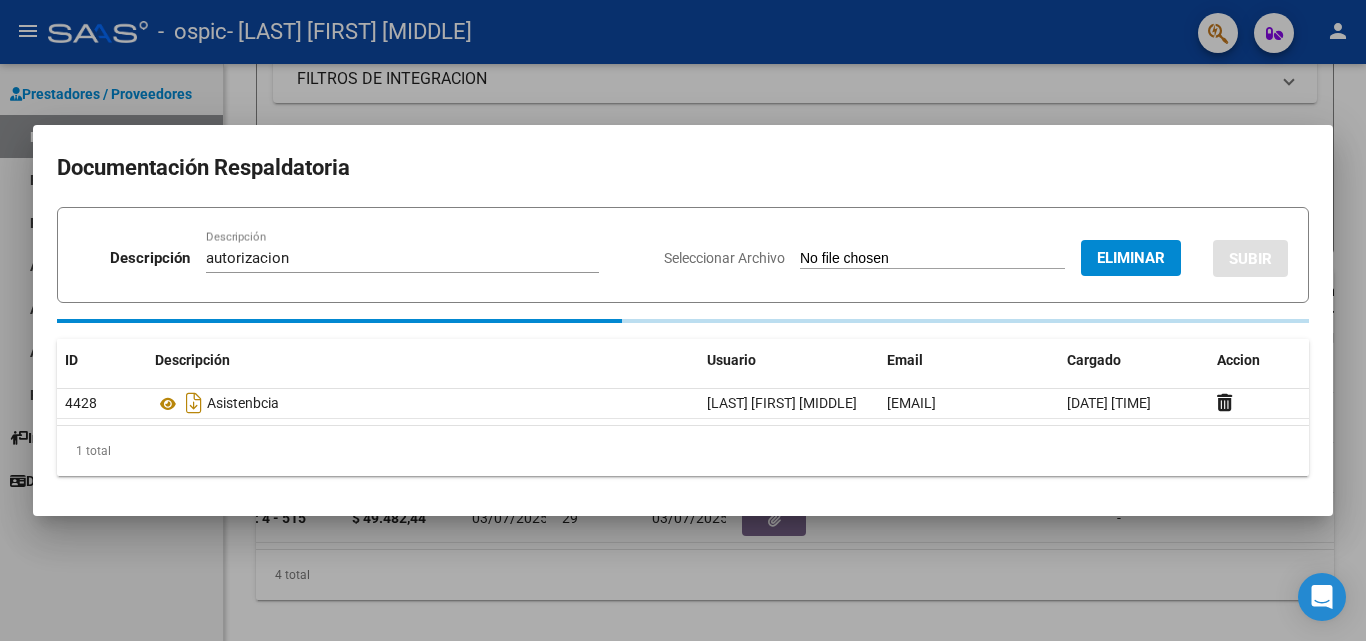 type 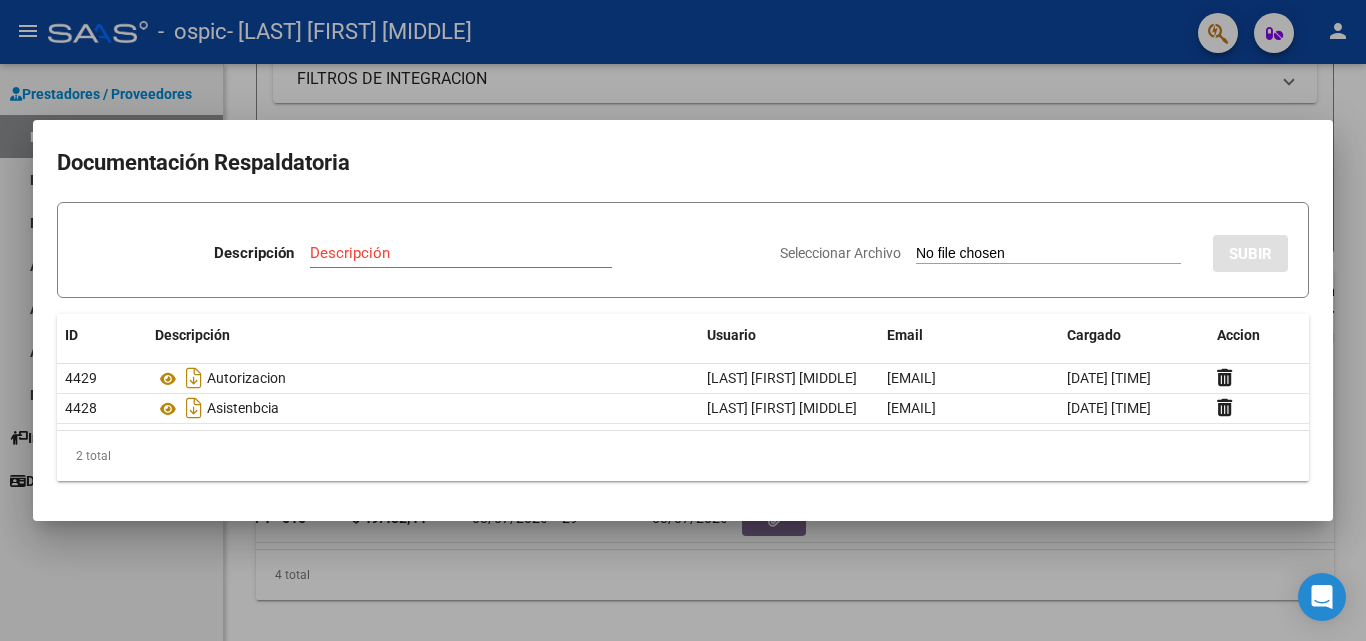 click on "2 total" 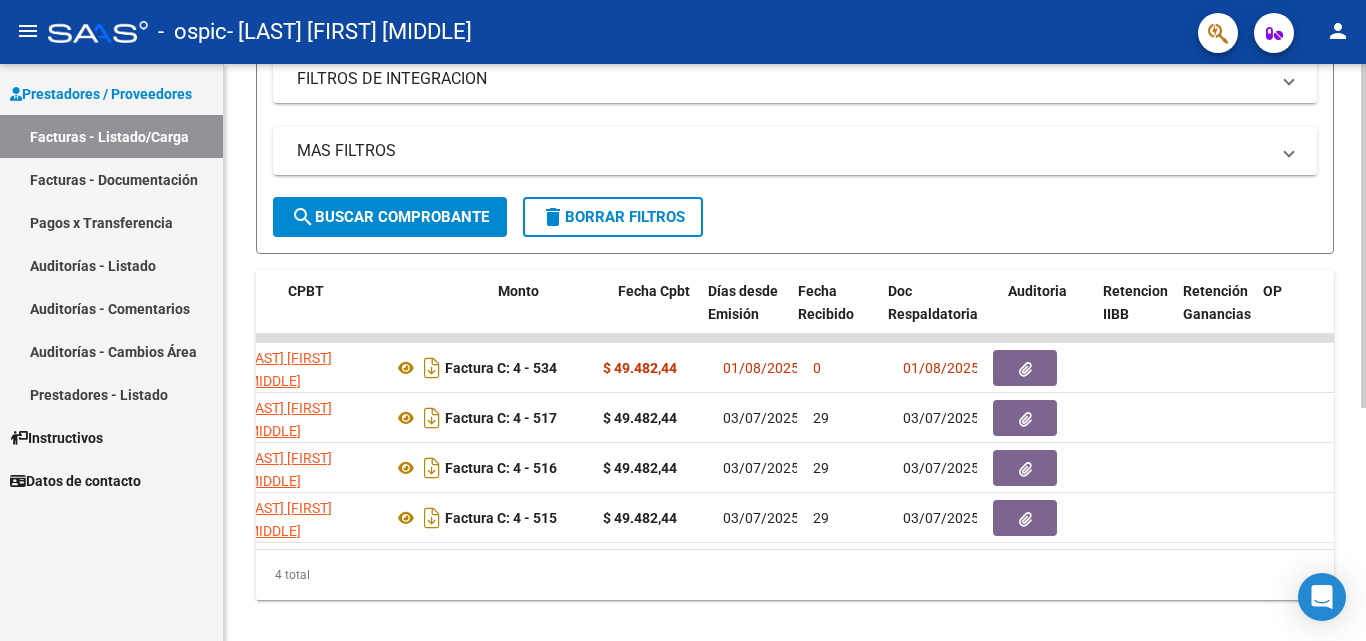 scroll, scrollTop: 0, scrollLeft: 700, axis: horizontal 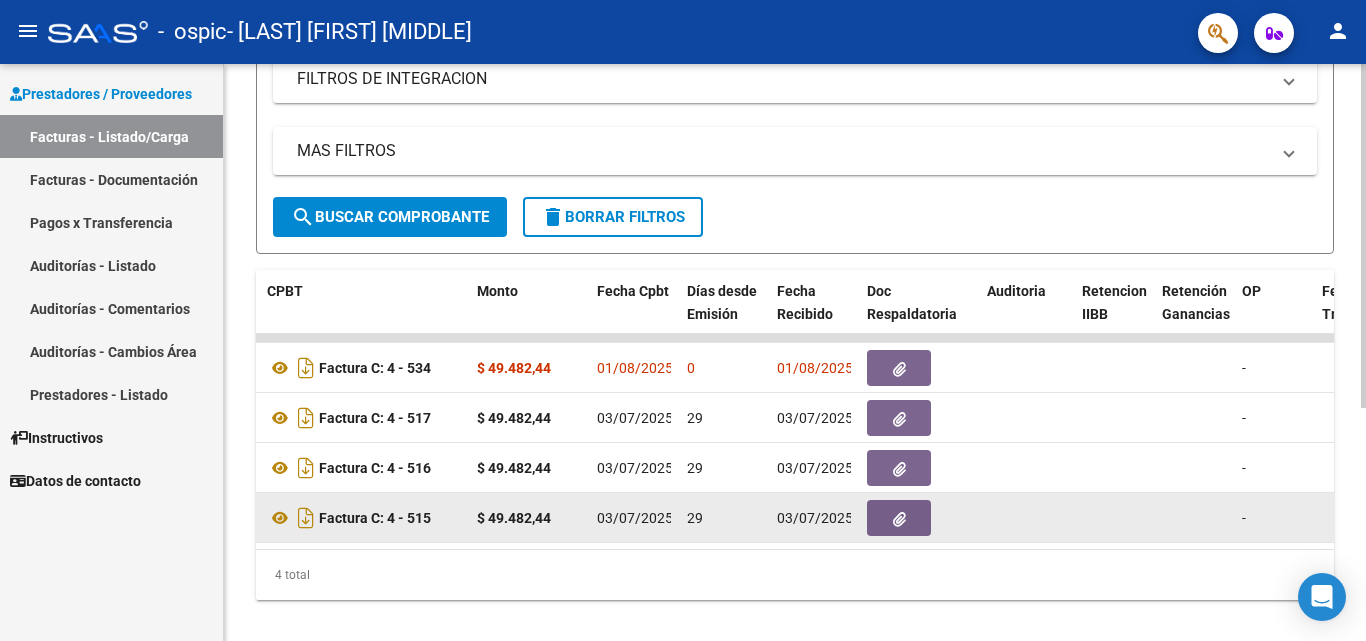 click 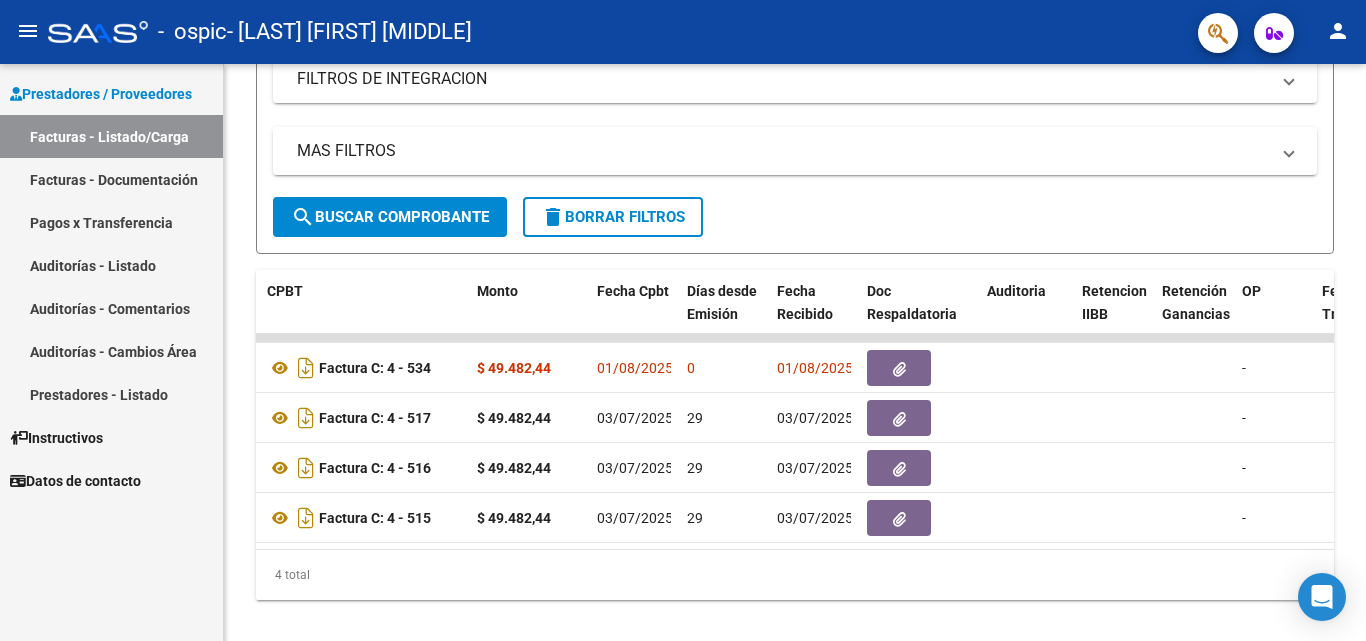 click on "Instructivos" at bounding box center (56, 438) 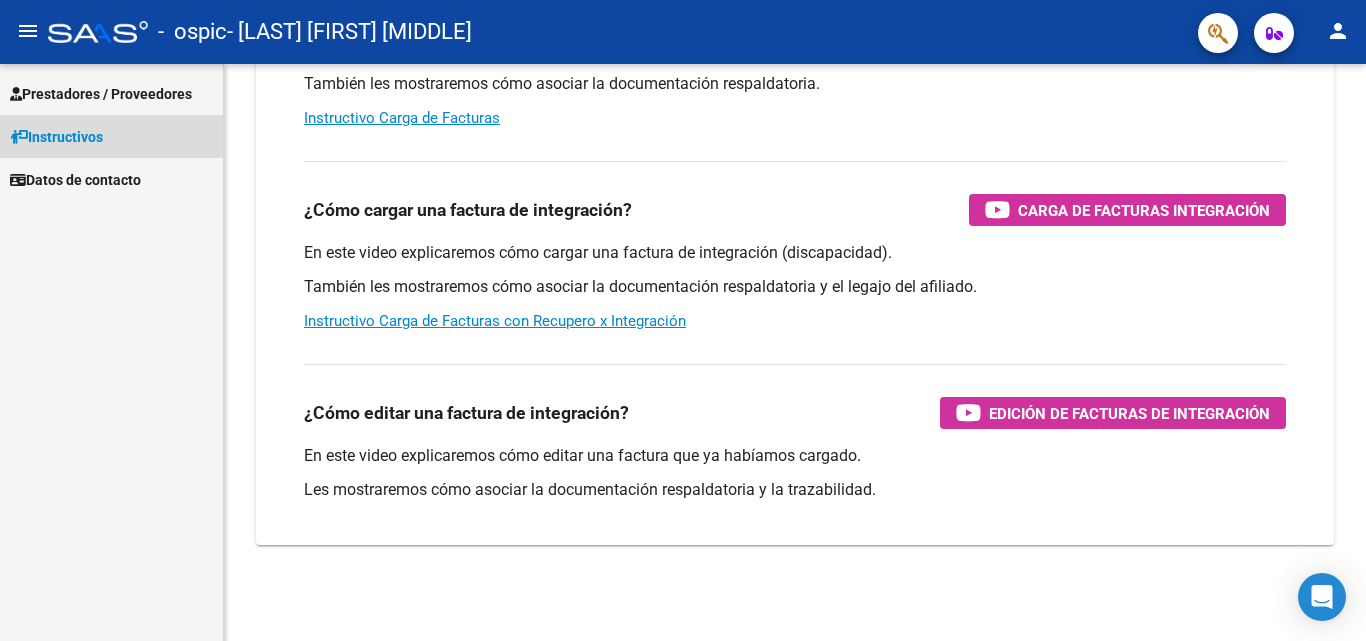 scroll, scrollTop: 300, scrollLeft: 0, axis: vertical 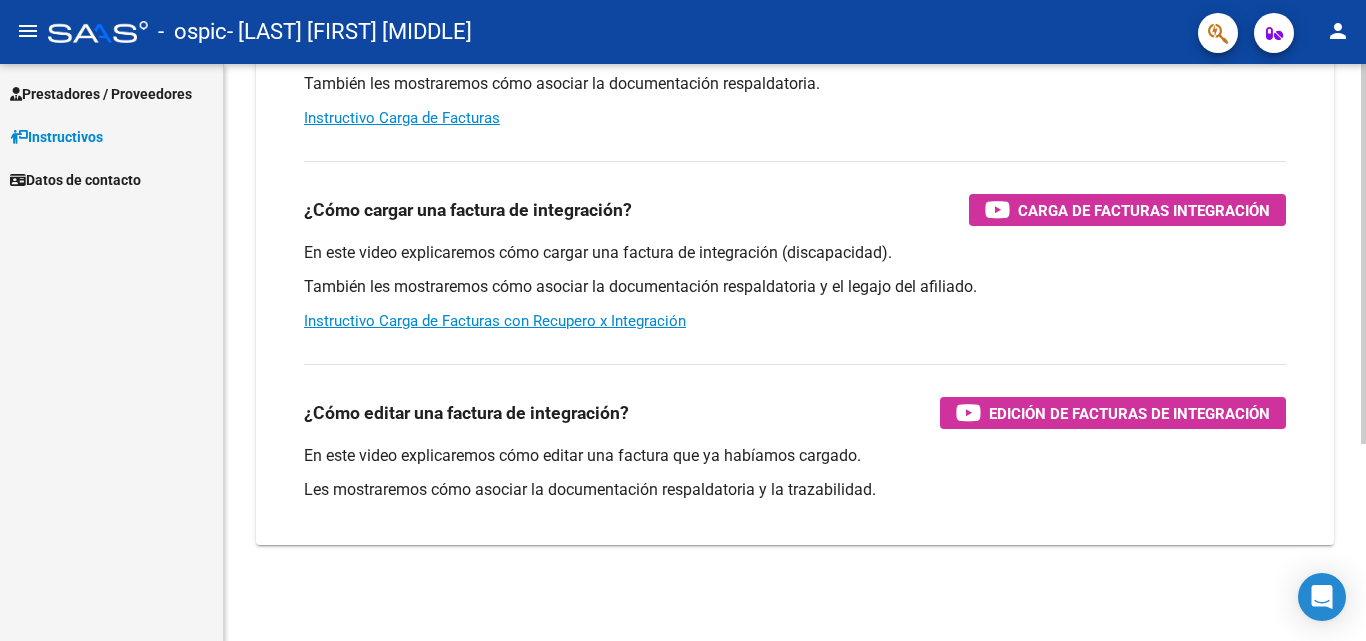 click on "Instructivos y Video Tutoriales SAAS Centro de Ayuda - Administración de O.S. Comprobantes / Facturas     (haga click aquí para ver los tutoriales) ¿Cómo cargar una factura?    Carga de Facturas En este video explicaremos cómo cargar facturas. También les mostraremos cómo asociar la documentación respaldatoria. Instructivo Carga de Facturas ¿Cómo cargar una factura de integración?    Carga de Facturas Integración En este video explicaremos cómo cargar una factura de integración (discapacidad). También les mostraremos cómo asociar la documentación respaldatoria y el legajo del afiliado. Instructivo Carga de Facturas con Recupero x Integración ¿Cómo editar una factura de integración?    Edición de Facturas de integración En este video explicaremos cómo editar una factura que ya habíamos cargado. Les mostraremos cómo asociar la documentación respaldatoria y la trazabilidad." 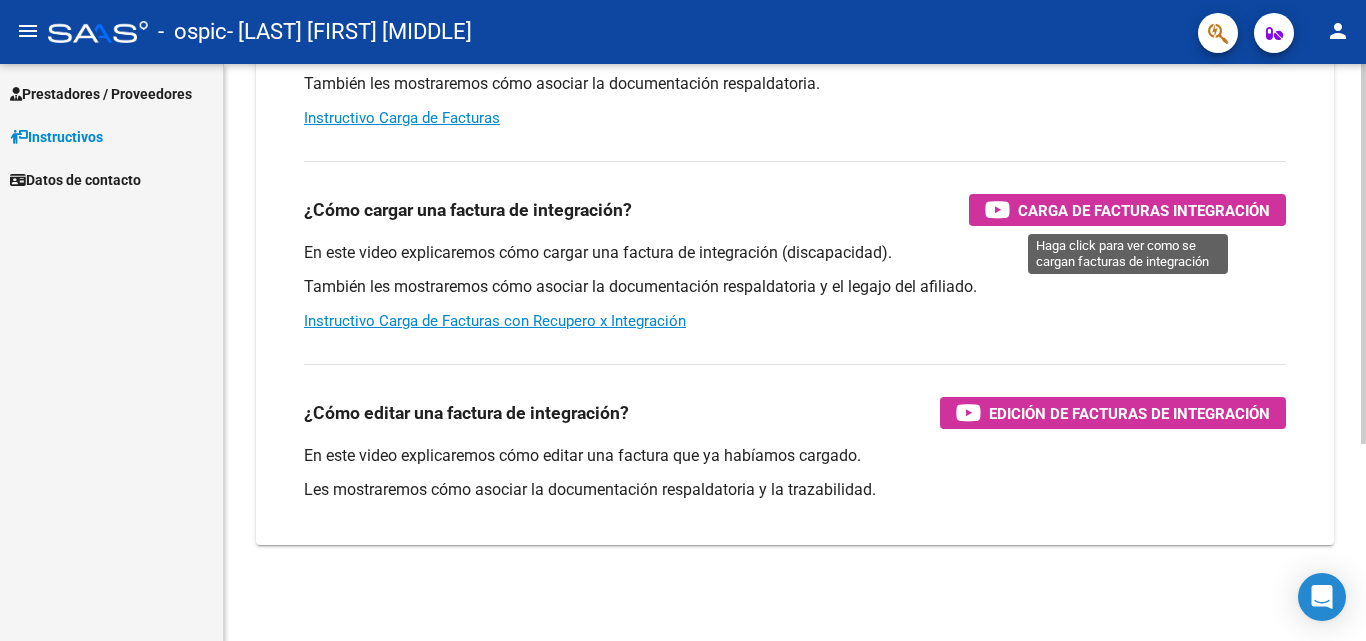 click on "Carga de Facturas Integración" at bounding box center (1144, 210) 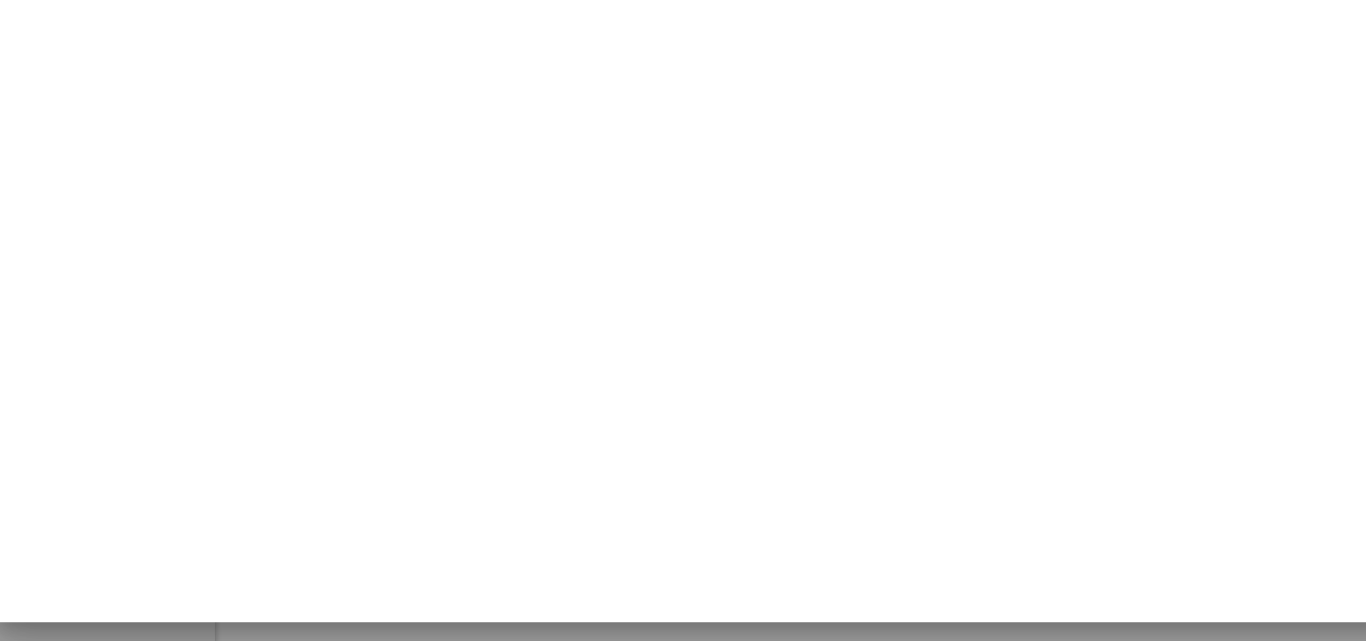 click on "CARGA DE FACTURAS DE INTEGRACIÓN" at bounding box center [683, 320] 